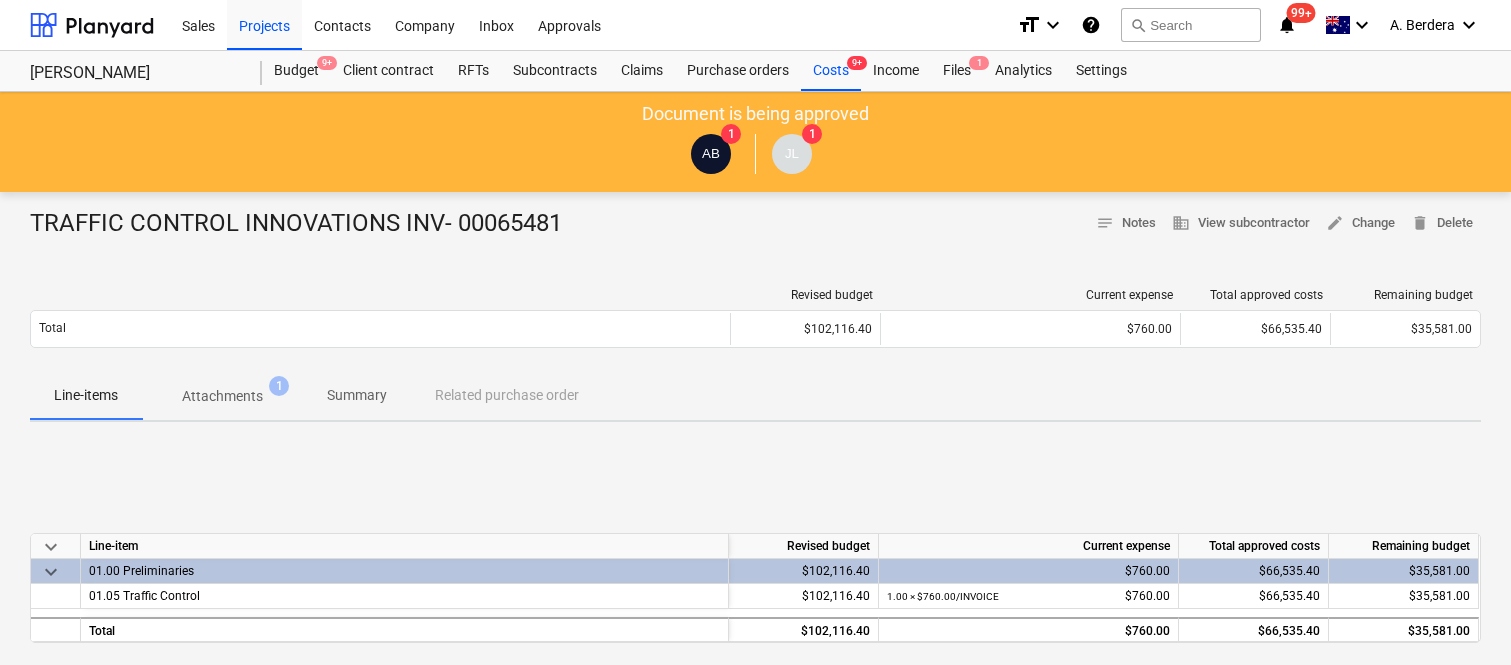scroll, scrollTop: 0, scrollLeft: 0, axis: both 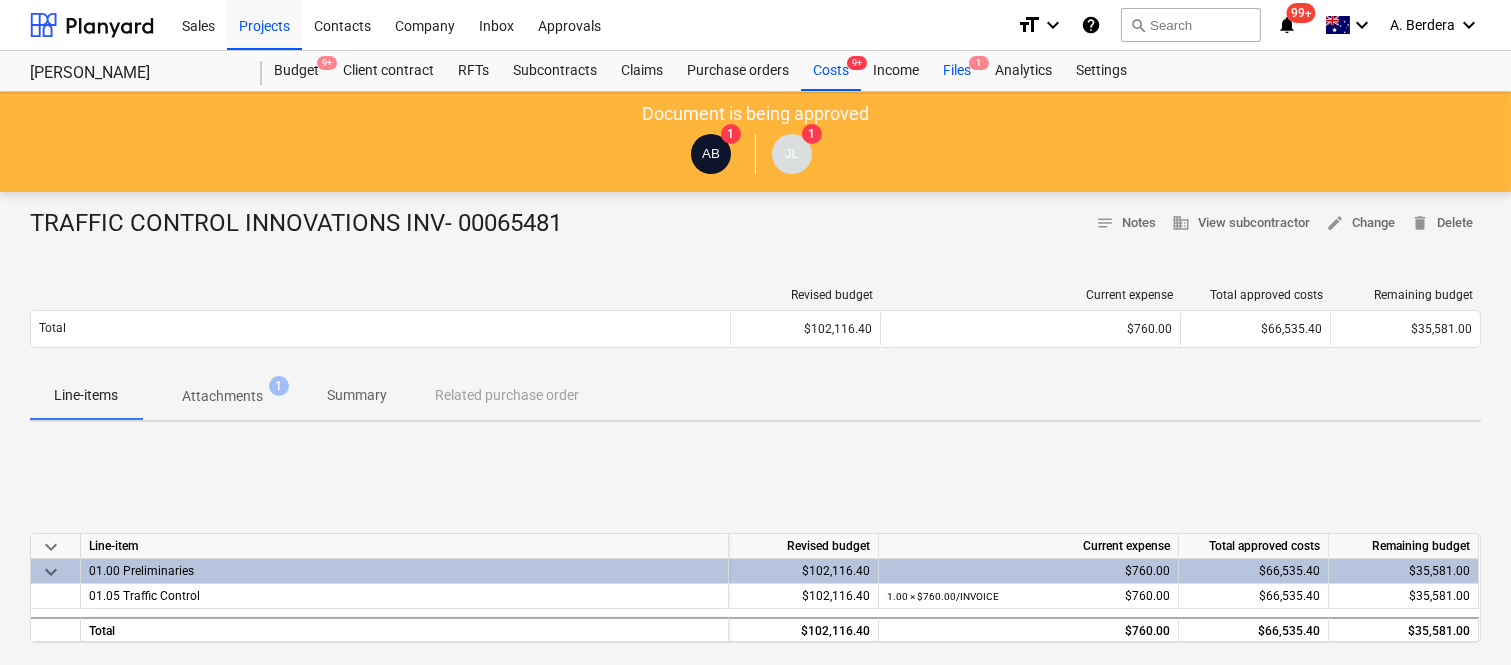click on "Files 1" at bounding box center (957, 71) 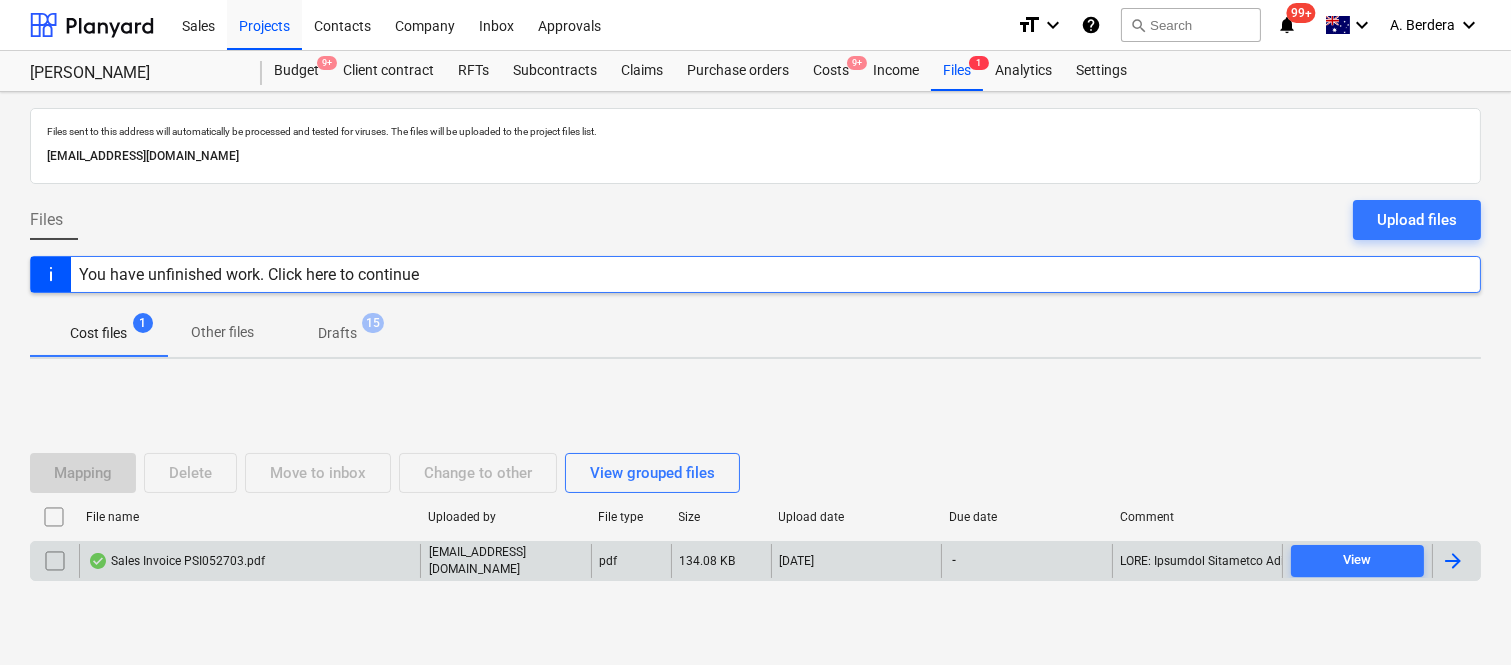 click on "Sales Invoice PSI052703.pdf" at bounding box center (176, 561) 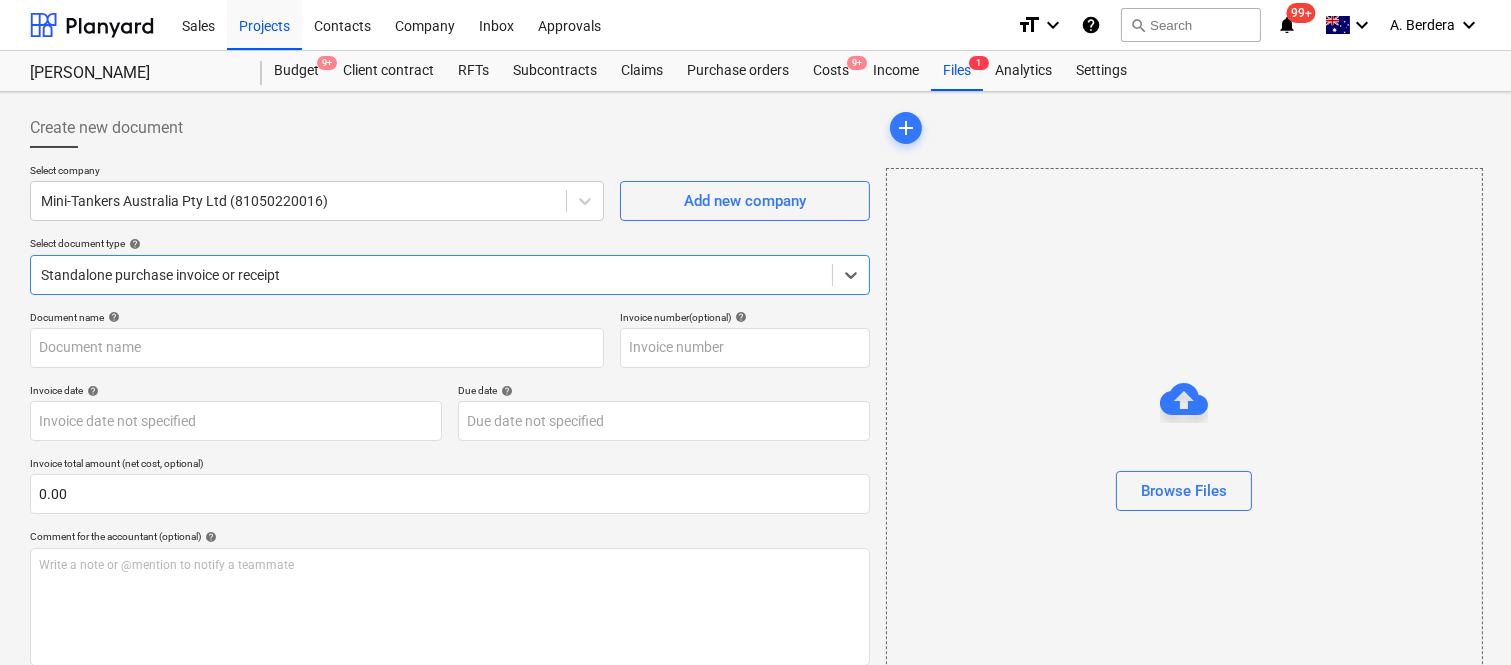 type on "PS1052703" 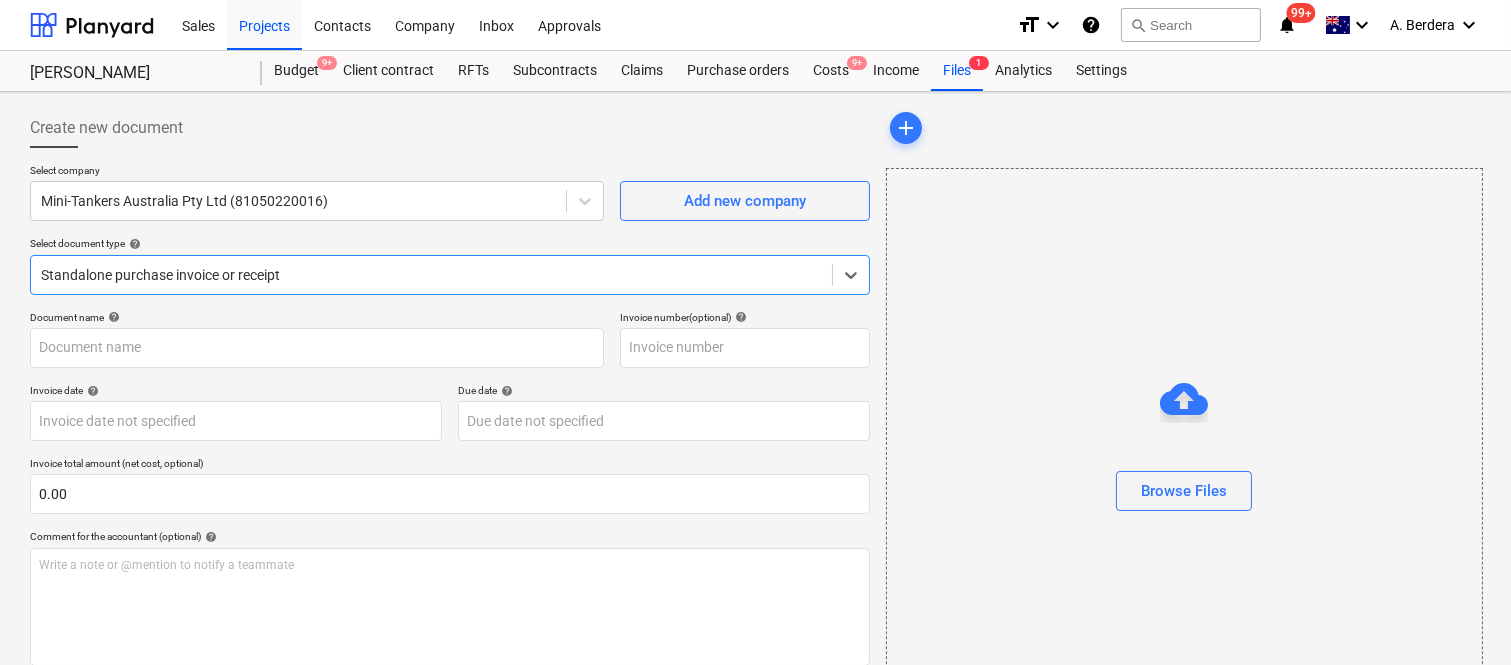 type on "PS1052703" 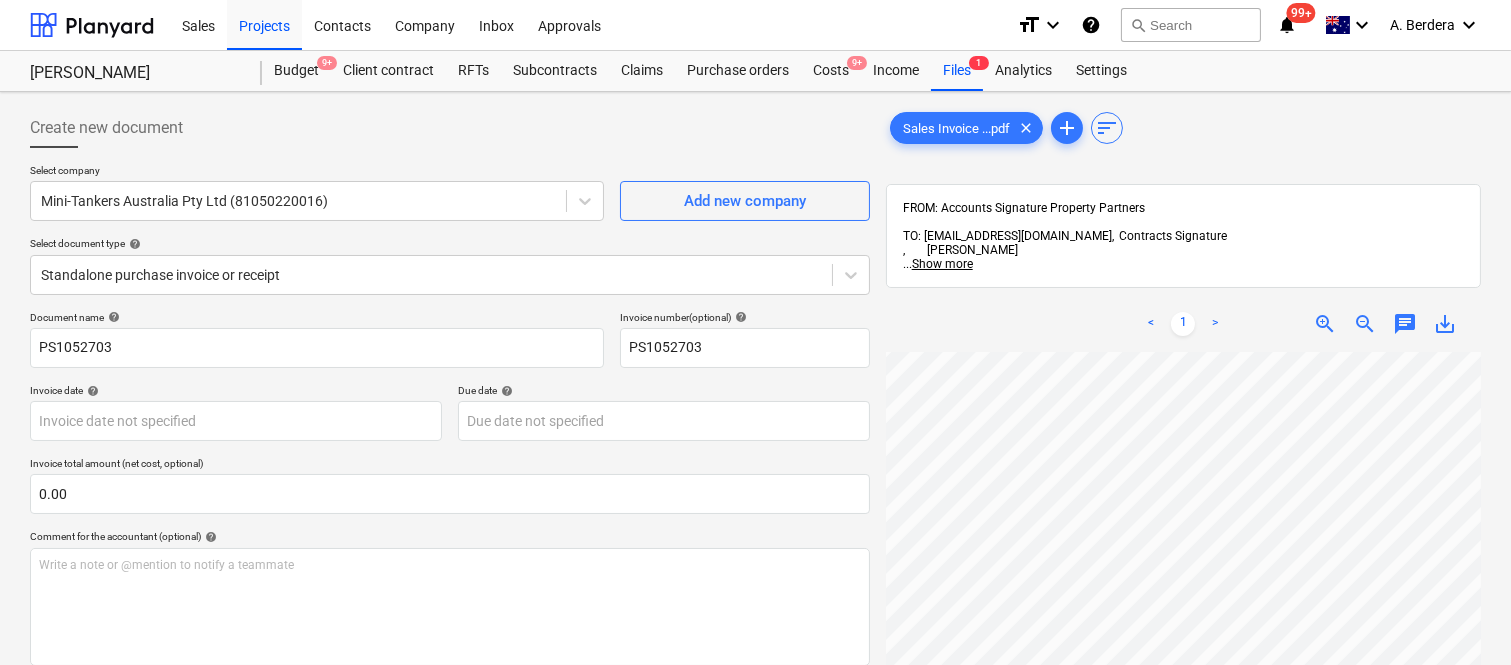 scroll, scrollTop: 446, scrollLeft: 863, axis: both 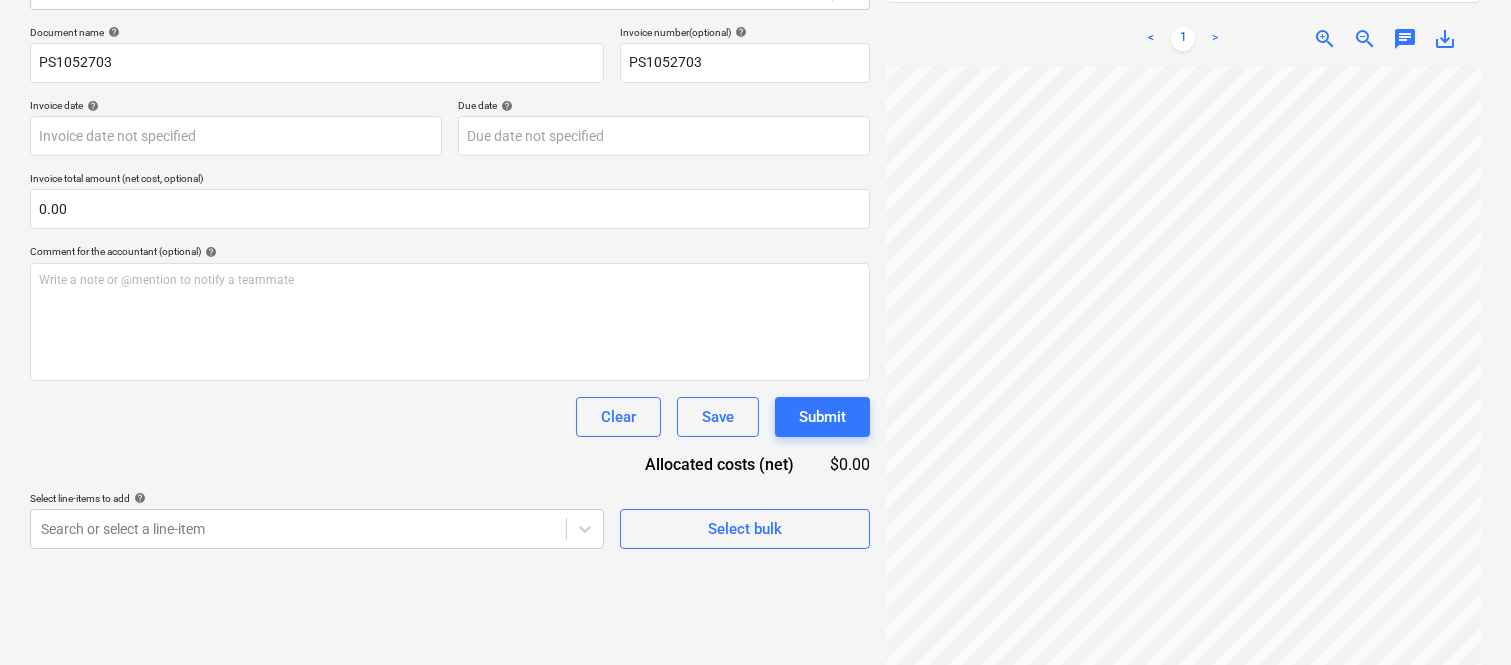click on "Sales Projects Contacts Company Inbox Approvals format_size keyboard_arrow_down help search Search notifications 99+ keyboard_arrow_down A. Berdera keyboard_arrow_down Della Rosa Della Rosa Budget 9+ Client contract RFTs Subcontracts Claims Purchase orders Costs 9+ Income Files 1 Analytics Settings Create new document Select company Mini-Tankers Australia Pty Ltd (81050220016)  Add new company Select document type help Standalone purchase invoice or receipt Document name help PS1052703 Invoice number  (optional) help PS1052703 Invoice date help Press the down arrow key to interact with the calendar and
select a date. Press the question mark key to get the keyboard shortcuts for changing dates. Due date help Press the down arrow key to interact with the calendar and
select a date. Press the question mark key to get the keyboard shortcuts for changing dates. Invoice total amount (net cost, optional) 0.00 Comment for the accountant (optional) help Write a note or @mention to notify a teammate ﻿" at bounding box center [755, 47] 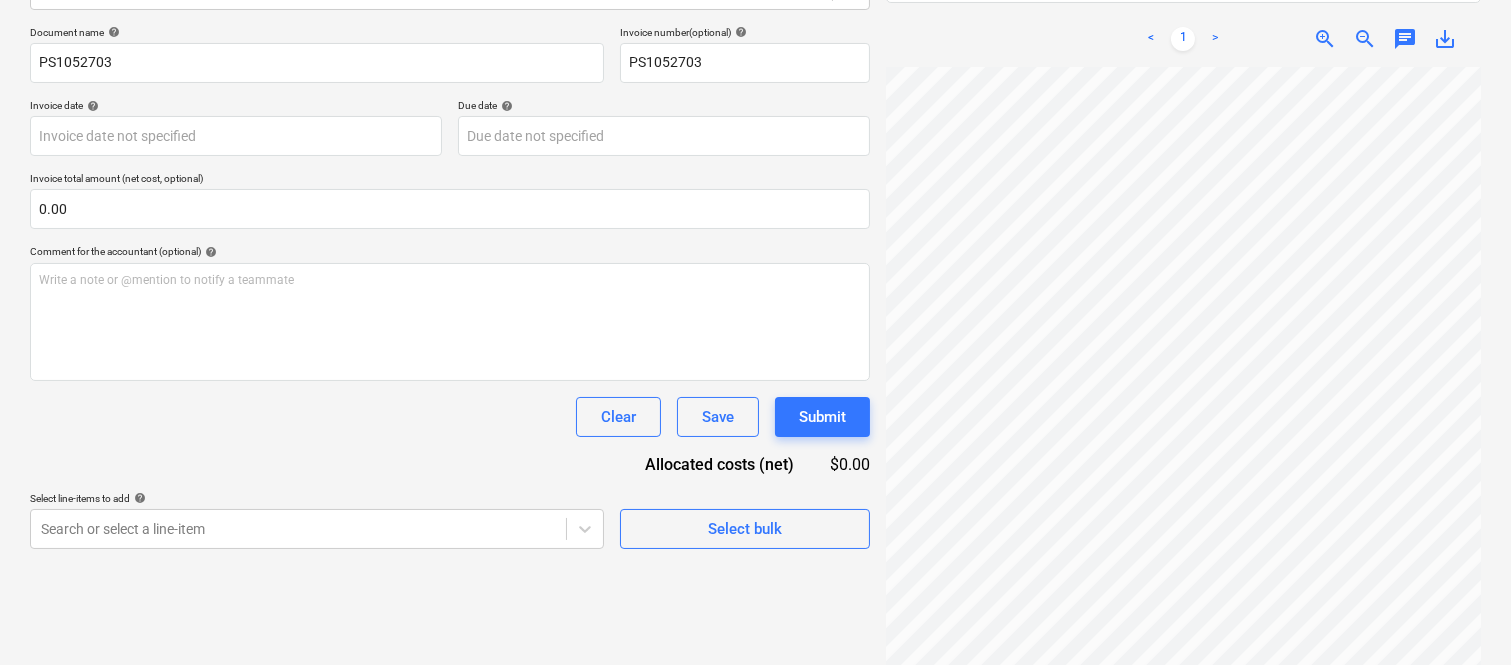 scroll, scrollTop: 446, scrollLeft: 98, axis: both 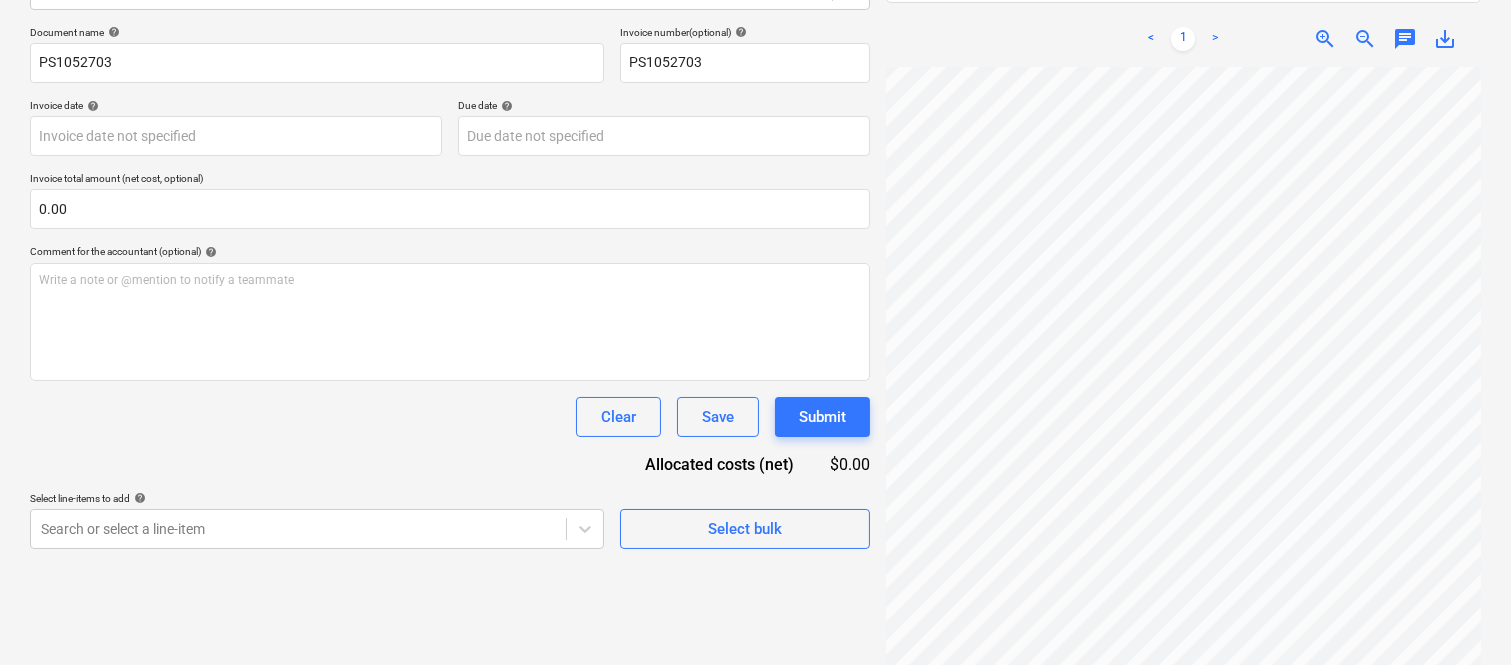 click on "Sales Invoice ...pdf clear add sort FROM: Accounts Signature Property Partners  TO: bbe88de0-866a-44db-a04f-9810dc5b037a@projects.planyard.com, 	Contracts Signature , 	Matthew Williams  ...  Show more ...  Show more < 1 > zoom_in zoom_out chat 0 save_alt" at bounding box center (1183, 249) 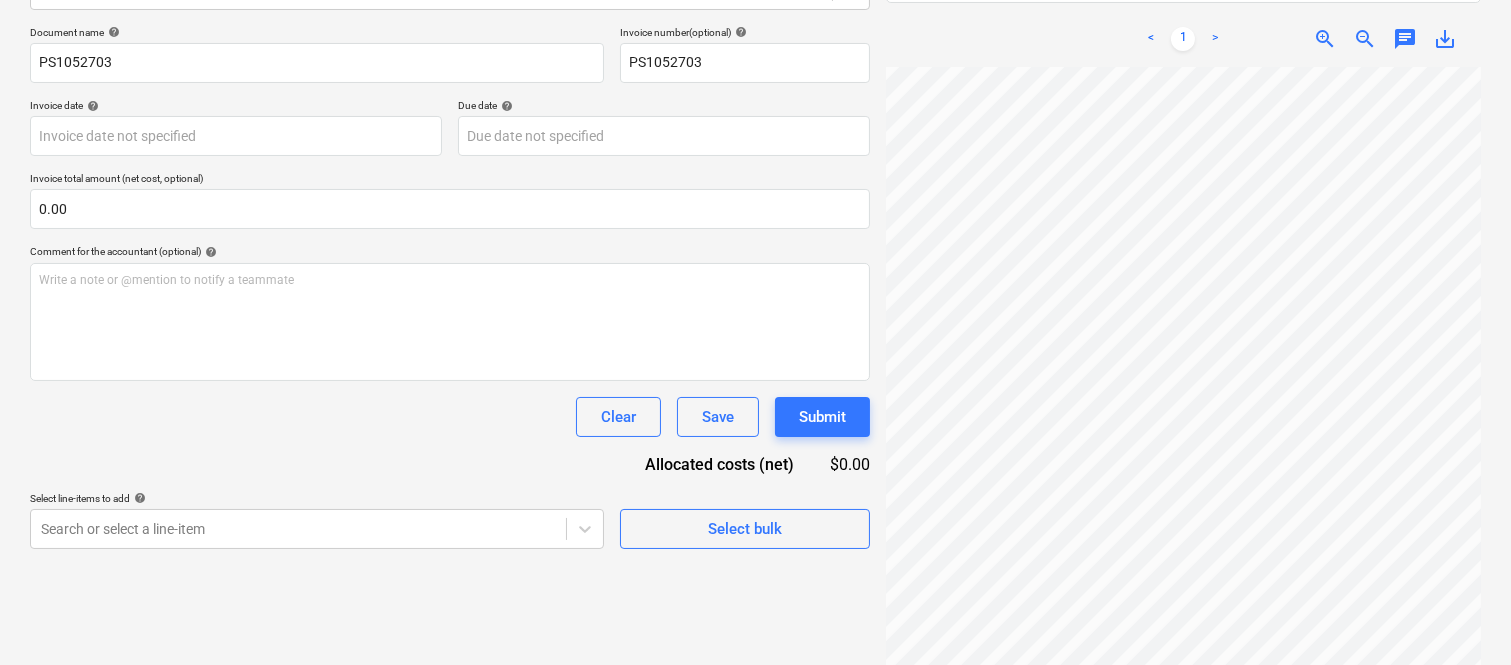 scroll, scrollTop: 0, scrollLeft: 887, axis: horizontal 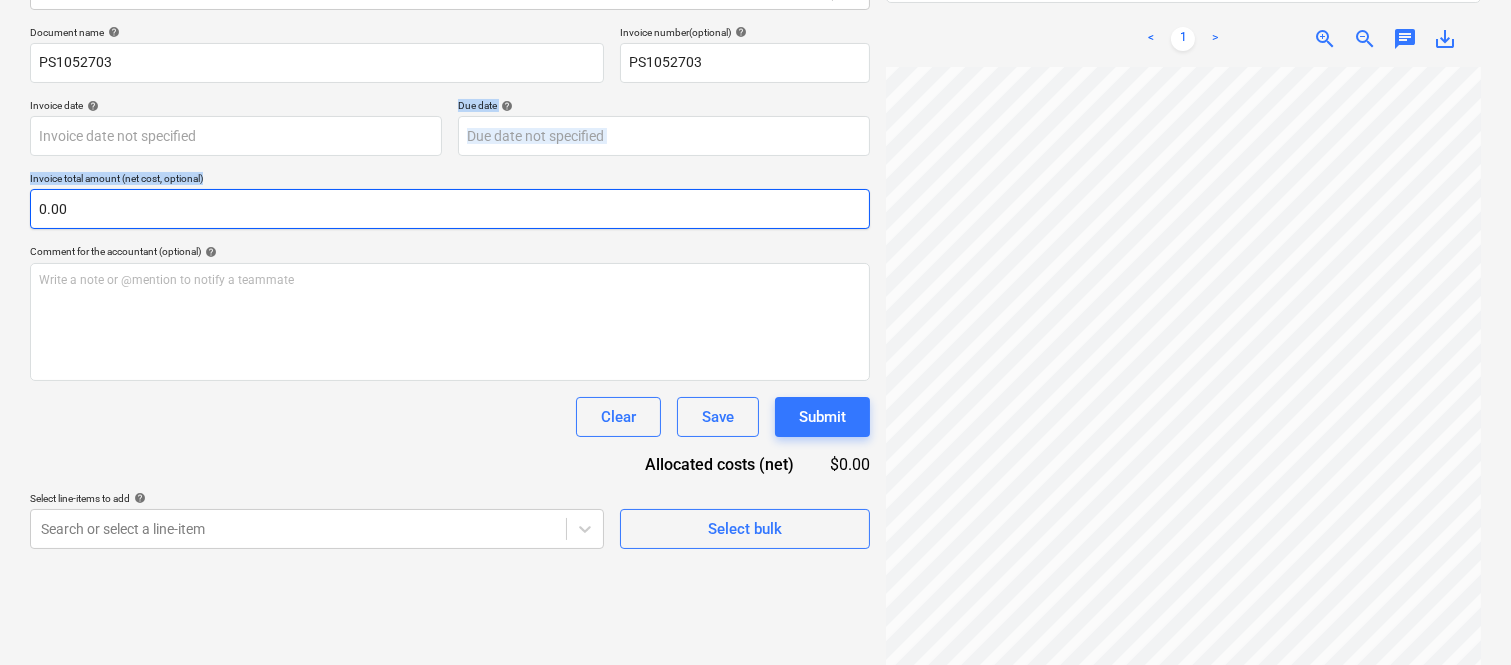 drag, startPoint x: 450, startPoint y: 97, endPoint x: 574, endPoint y: 194, distance: 157.43253 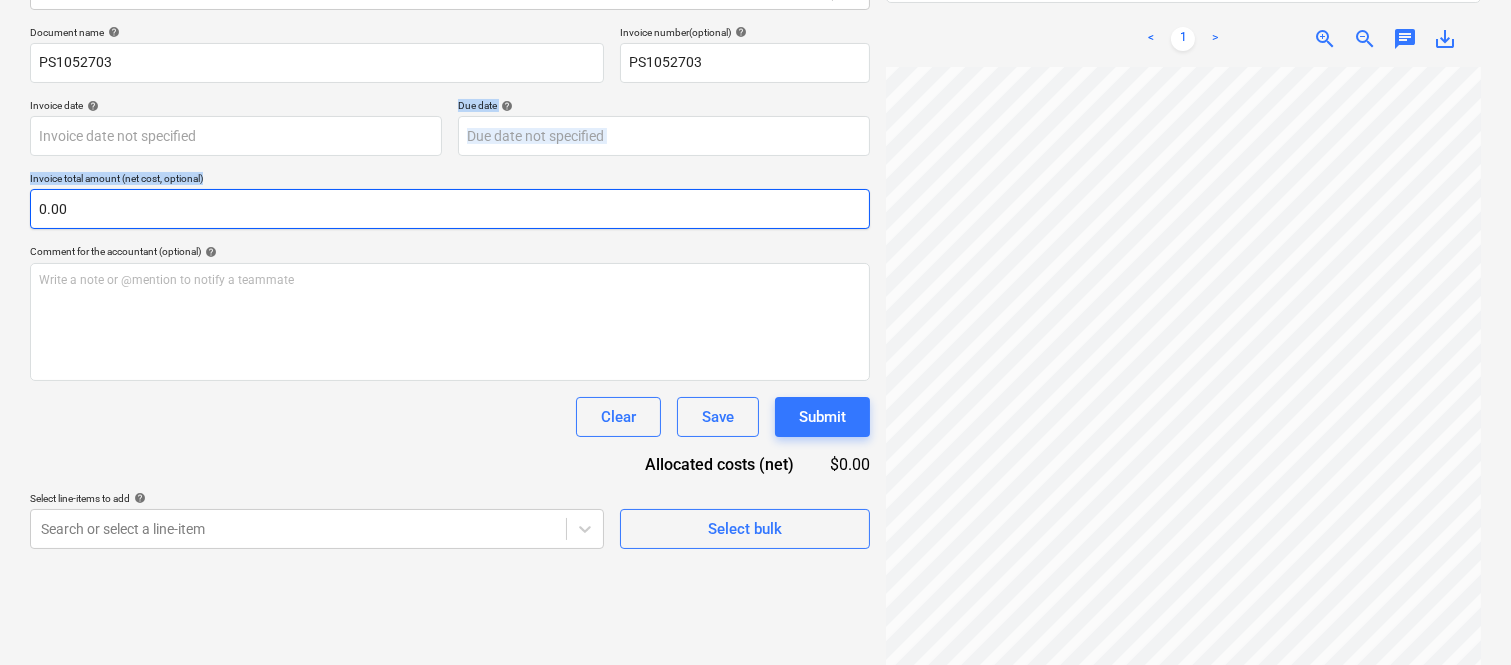 click on "Document name help PS1052703 Invoice number  (optional) help PS1052703 Invoice date help Press the down arrow key to interact with the calendar and
select a date. Press the question mark key to get the keyboard shortcuts for changing dates. Due date help Press the down arrow key to interact with the calendar and
select a date. Press the question mark key to get the keyboard shortcuts for changing dates. Invoice total amount (net cost, optional) 0.00 Comment for the accountant (optional) help Write a note or @mention to notify a teammate ﻿ Clear Save Submit Allocated costs (net) $0.00 Select line-items to add help Search or select a line-item Select bulk" at bounding box center (450, 287) 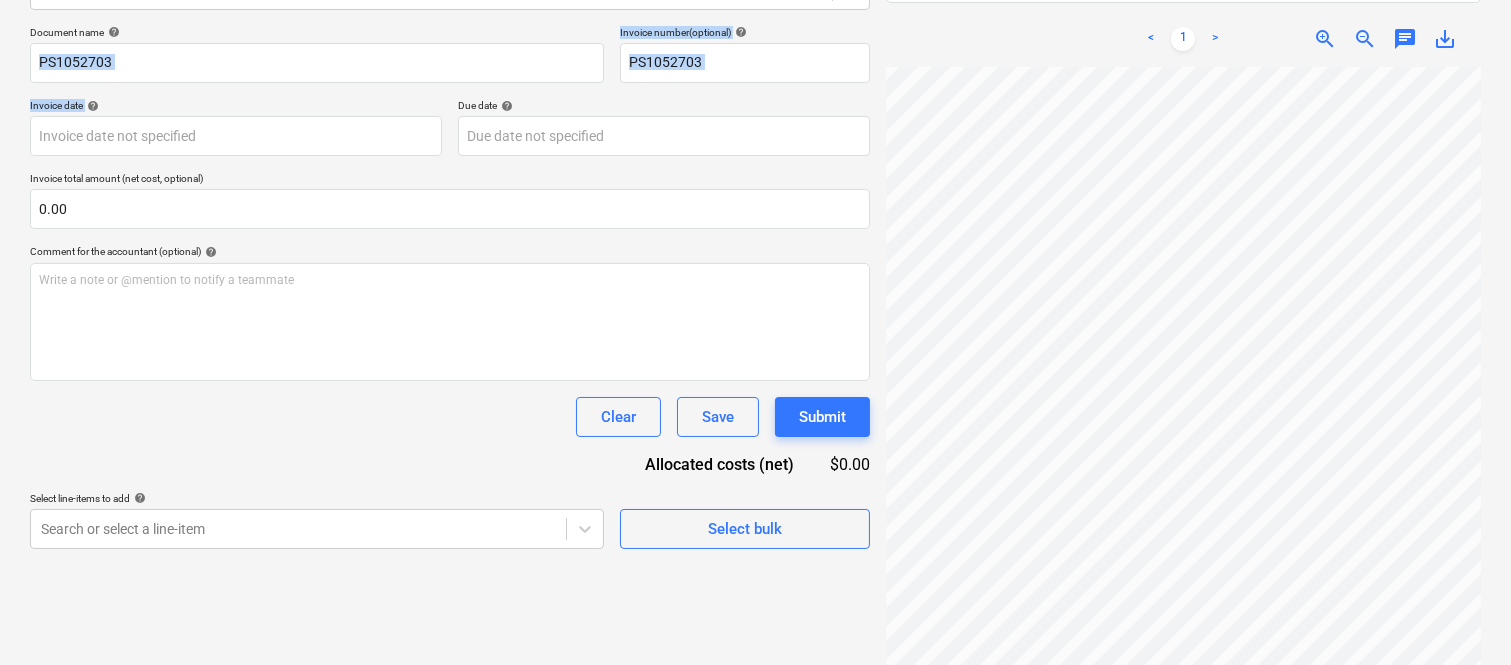 click on "Document name help PS1052703 Invoice number  (optional) help PS1052703 Invoice date help Press the down arrow key to interact with the calendar and
select a date. Press the question mark key to get the keyboard shortcuts for changing dates. Due date help Press the down arrow key to interact with the calendar and
select a date. Press the question mark key to get the keyboard shortcuts for changing dates. Invoice total amount (net cost, optional) 0.00 Comment for the accountant (optional) help Write a note or @mention to notify a teammate ﻿ Clear Save Submit Allocated costs (net) $0.00 Select line-items to add help Search or select a line-item Select bulk" at bounding box center [450, 287] 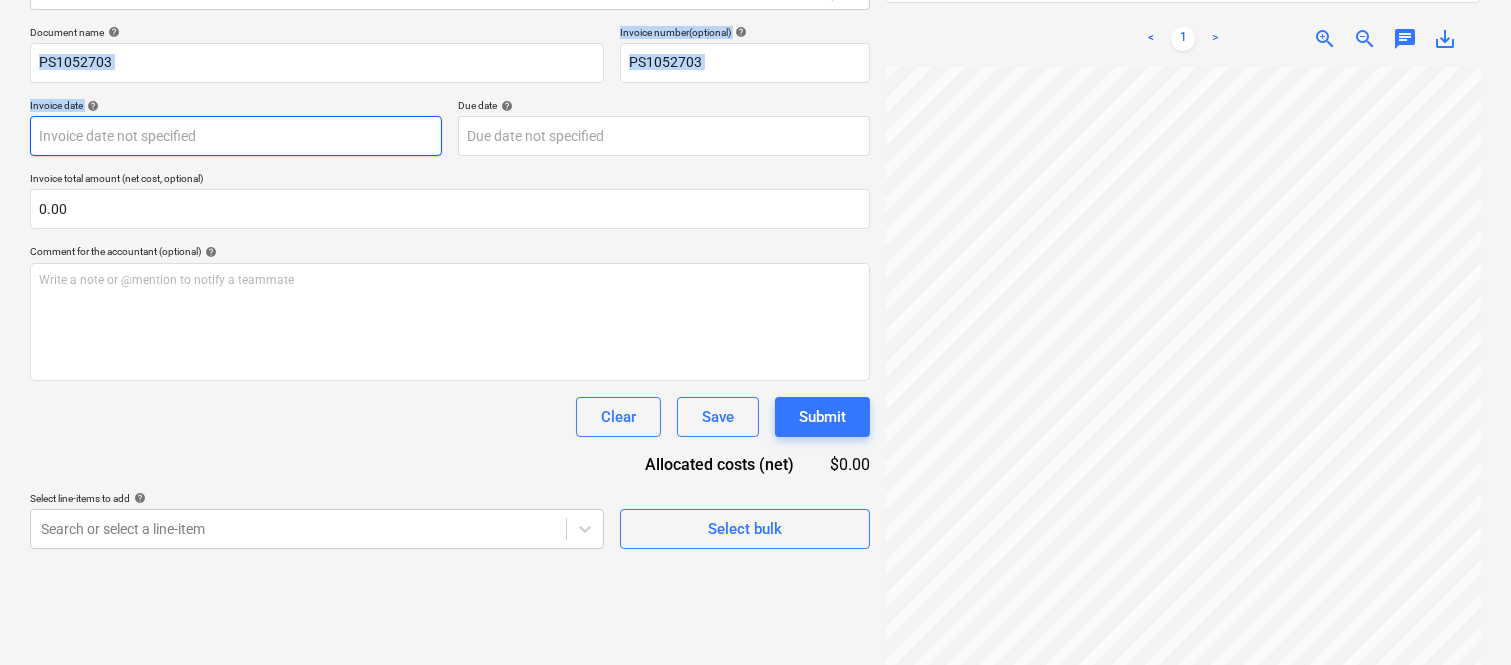 click on "Sales Projects Contacts Company Inbox Approvals format_size keyboard_arrow_down help search Search notifications 99+ keyboard_arrow_down A. Berdera keyboard_arrow_down Della Rosa Della Rosa Budget 9+ Client contract RFTs Subcontracts Claims Purchase orders Costs 9+ Income Files 1 Analytics Settings Create new document Select company Mini-Tankers Australia Pty Ltd (81050220016)  Add new company Select document type help Standalone purchase invoice or receipt Document name help PS1052703 Invoice number  (optional) help PS1052703 Invoice date help Press the down arrow key to interact with the calendar and
select a date. Press the question mark key to get the keyboard shortcuts for changing dates. Due date help Press the down arrow key to interact with the calendar and
select a date. Press the question mark key to get the keyboard shortcuts for changing dates. Invoice total amount (net cost, optional) 0.00 Comment for the accountant (optional) help Write a note or @mention to notify a teammate ﻿ Clear" at bounding box center (755, 47) 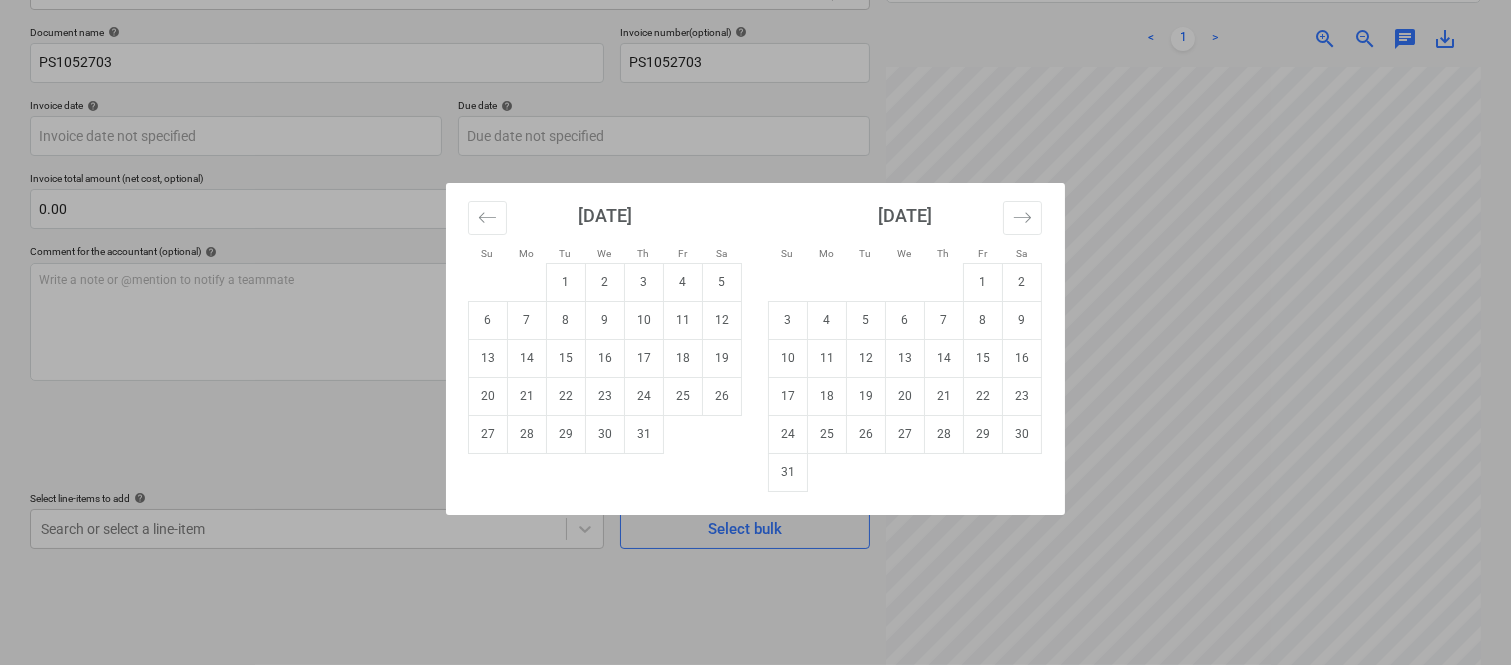 click on "Su Mo Tu We Th Fr Sa Su Mo Tu We Th Fr Sa June 2025 1 2 3 4 5 6 7 8 9 10 11 12 13 14 15 16 17 18 19 20 21 22 23 24 25 26 27 28 29 30 July 2025 1 2 3 4 5 6 7 8 9 10 11 12 13 14 15 16 17 18 19 20 21 22 23 24 25 26 27 28 29 30 31 August 2025 1 2 3 4 5 6 7 8 9 10 11 12 13 14 15 16 17 18 19 20 21 22 23 24 25 26 27 28 29 30 31 September 2025 1 2 3 4 5 6 7 8 9 10 11 12 13 14 15 16 17 18 19 20 21 22 23 24 25 26 27 28 29 30" at bounding box center (755, 332) 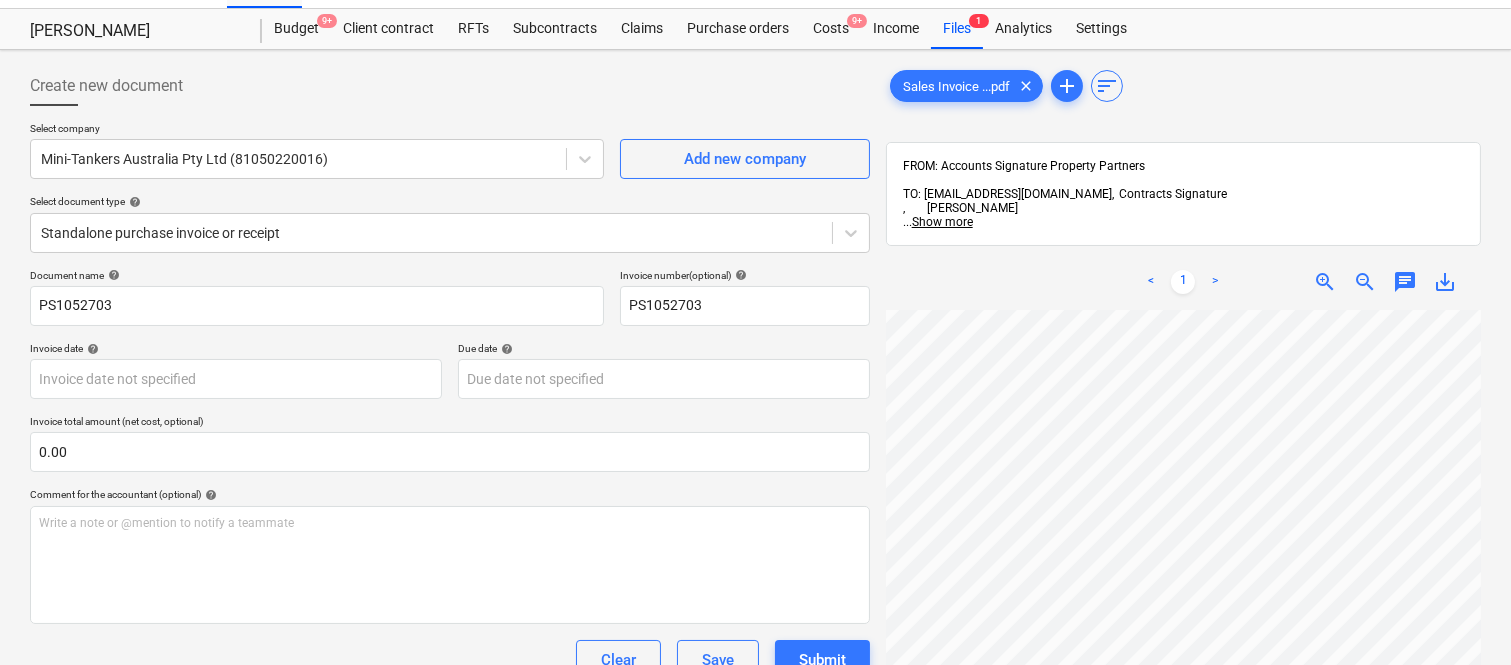 scroll, scrollTop: 0, scrollLeft: 0, axis: both 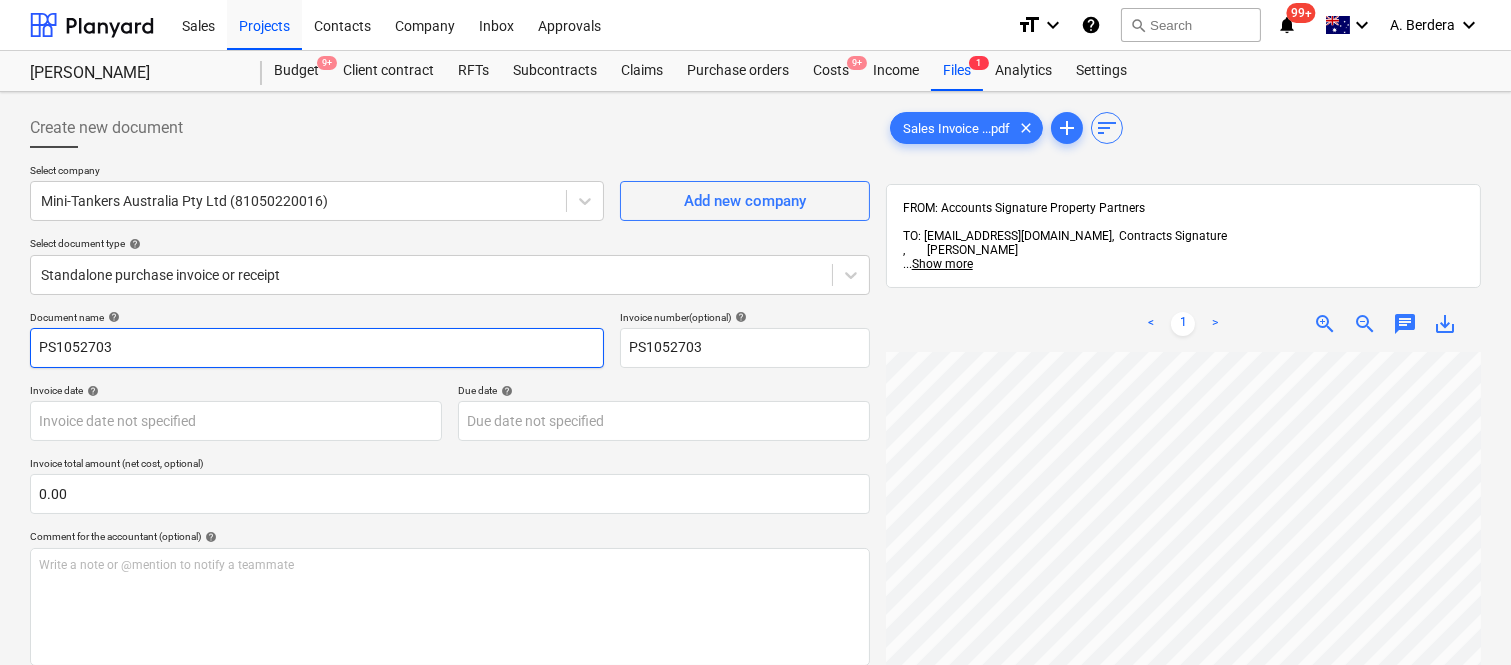 click on "PS1052703" at bounding box center (317, 348) 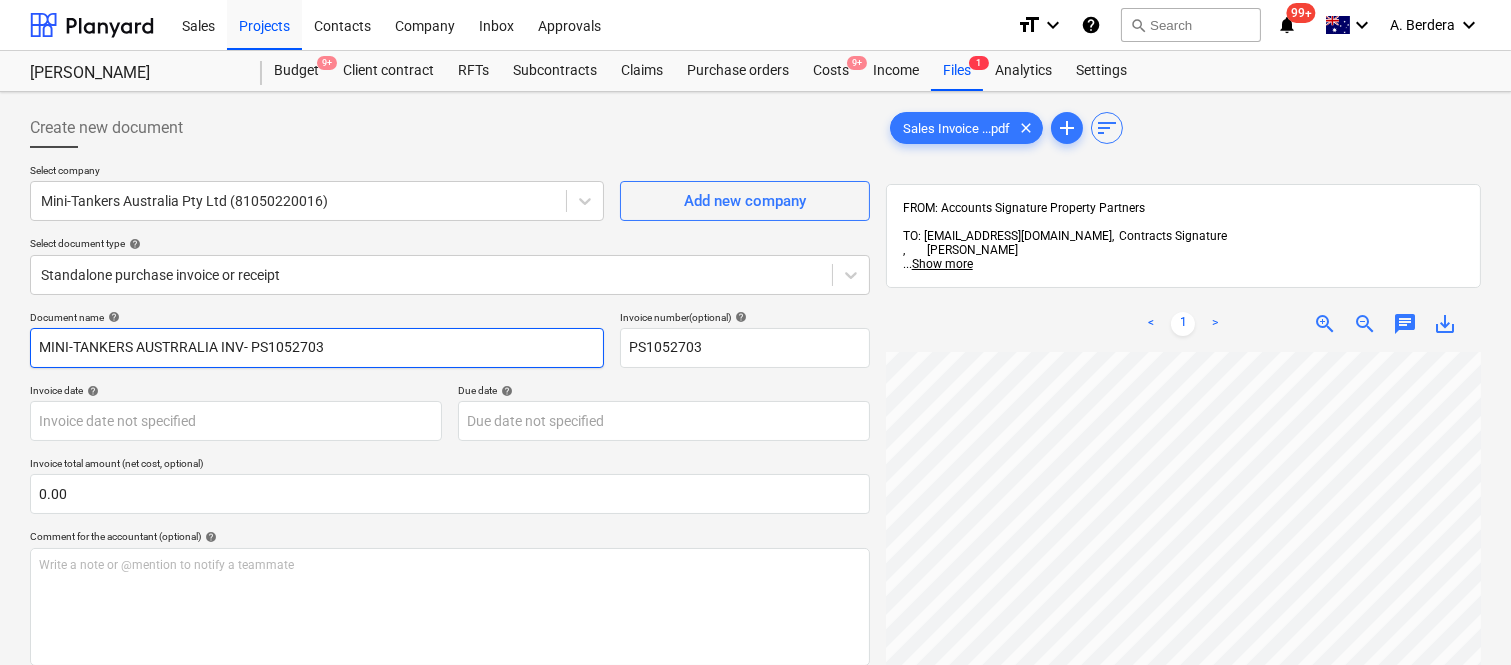 click on "MINI-TANKERS AUSTRRALIA INV- PS1052703" at bounding box center (317, 348) 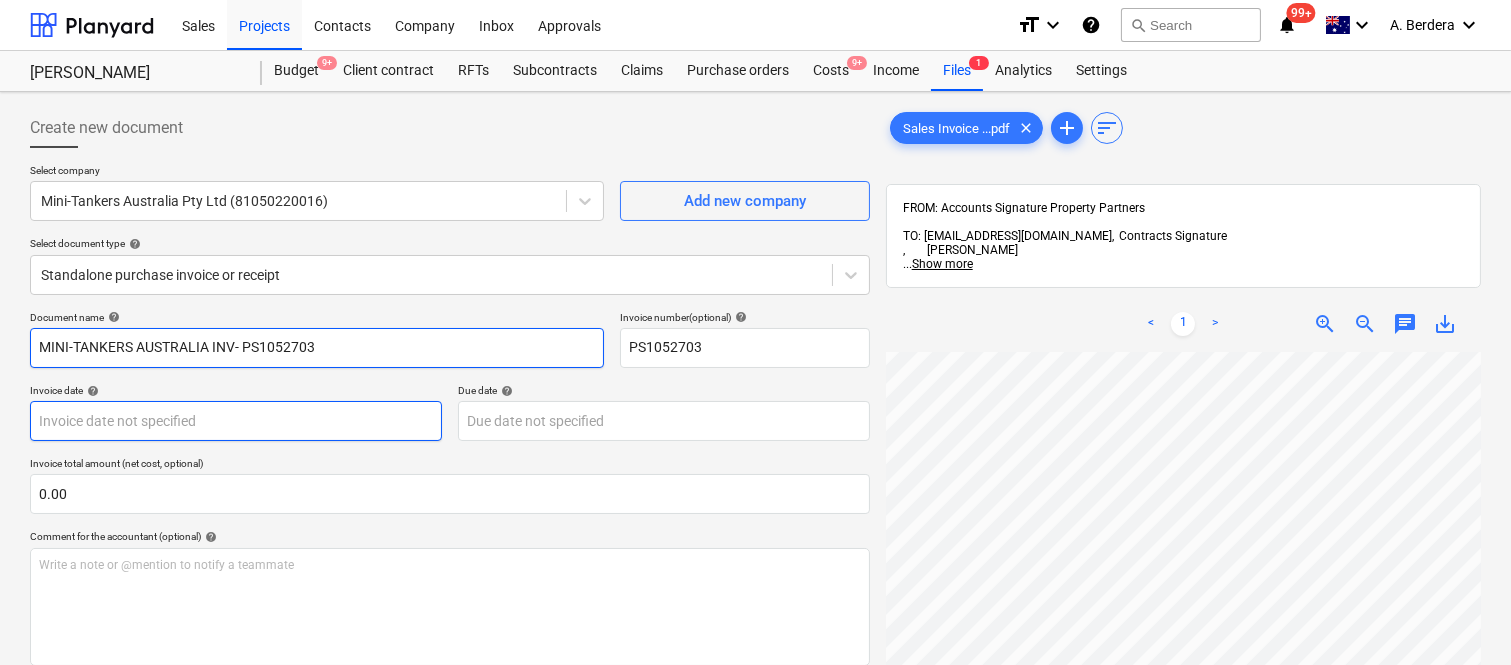 type on "MINI-TANKERS AUSTRALIA INV- PS1052703" 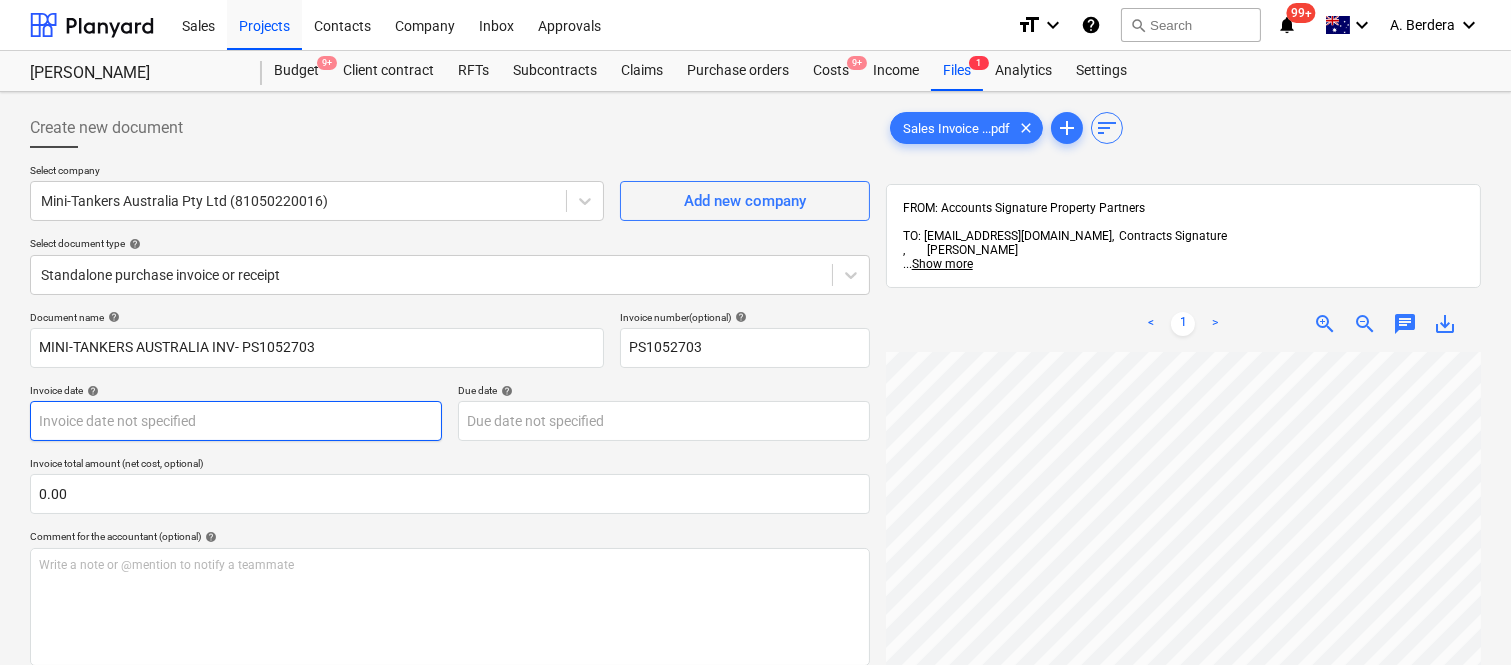click on "Sales Projects Contacts Company Inbox Approvals format_size keyboard_arrow_down help search Search notifications 99+ keyboard_arrow_down A. Berdera keyboard_arrow_down Della Rosa Della Rosa Budget 9+ Client contract RFTs Subcontracts Claims Purchase orders Costs 9+ Income Files 1 Analytics Settings Create new document Select company Mini-Tankers Australia Pty Ltd (81050220016)  Add new company Select document type help Standalone purchase invoice or receipt Document name help MINI-TANKERS AUSTRALIA INV- PS1052703 Invoice number  (optional) help PS1052703 Invoice date help Press the down arrow key to interact with the calendar and
select a date. Press the question mark key to get the keyboard shortcuts for changing dates. Due date help Press the down arrow key to interact with the calendar and
select a date. Press the question mark key to get the keyboard shortcuts for changing dates. Invoice total amount (net cost, optional) 0.00 Comment for the accountant (optional) help ﻿ Clear Save Submit $0.00" at bounding box center [755, 332] 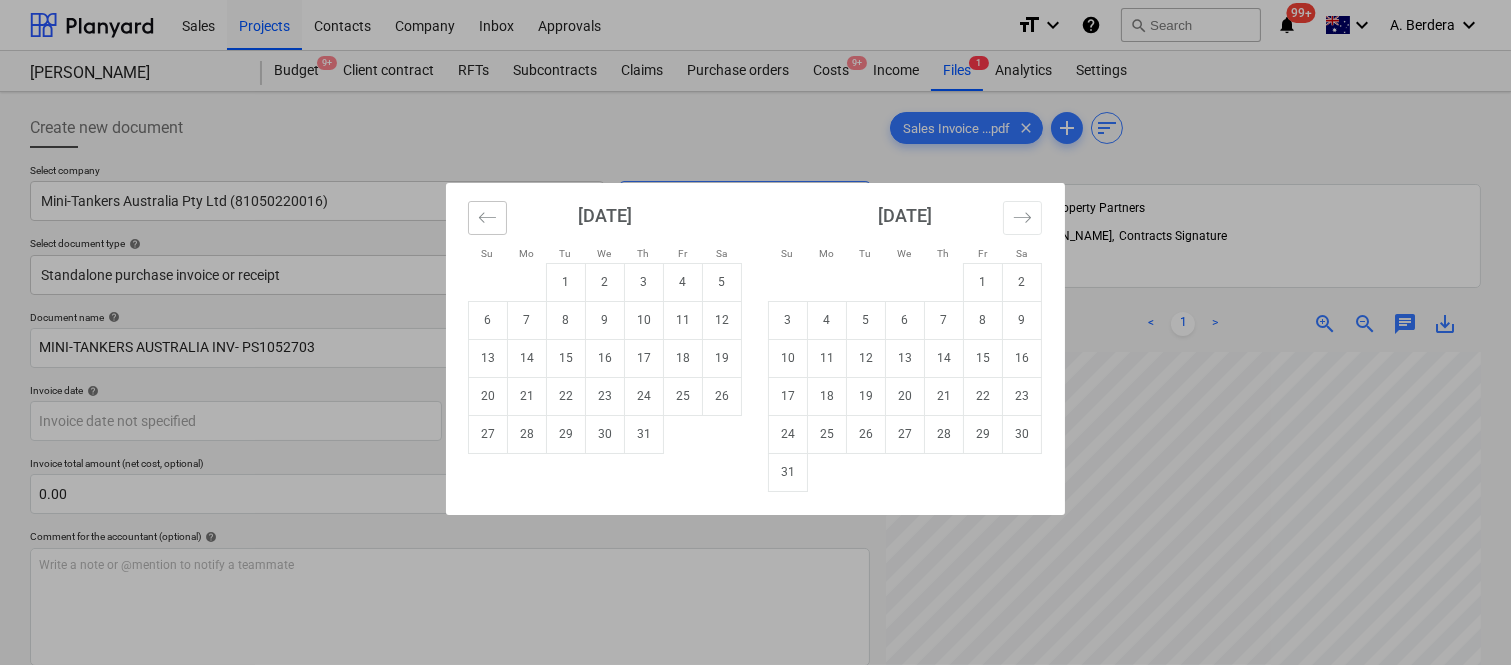 click 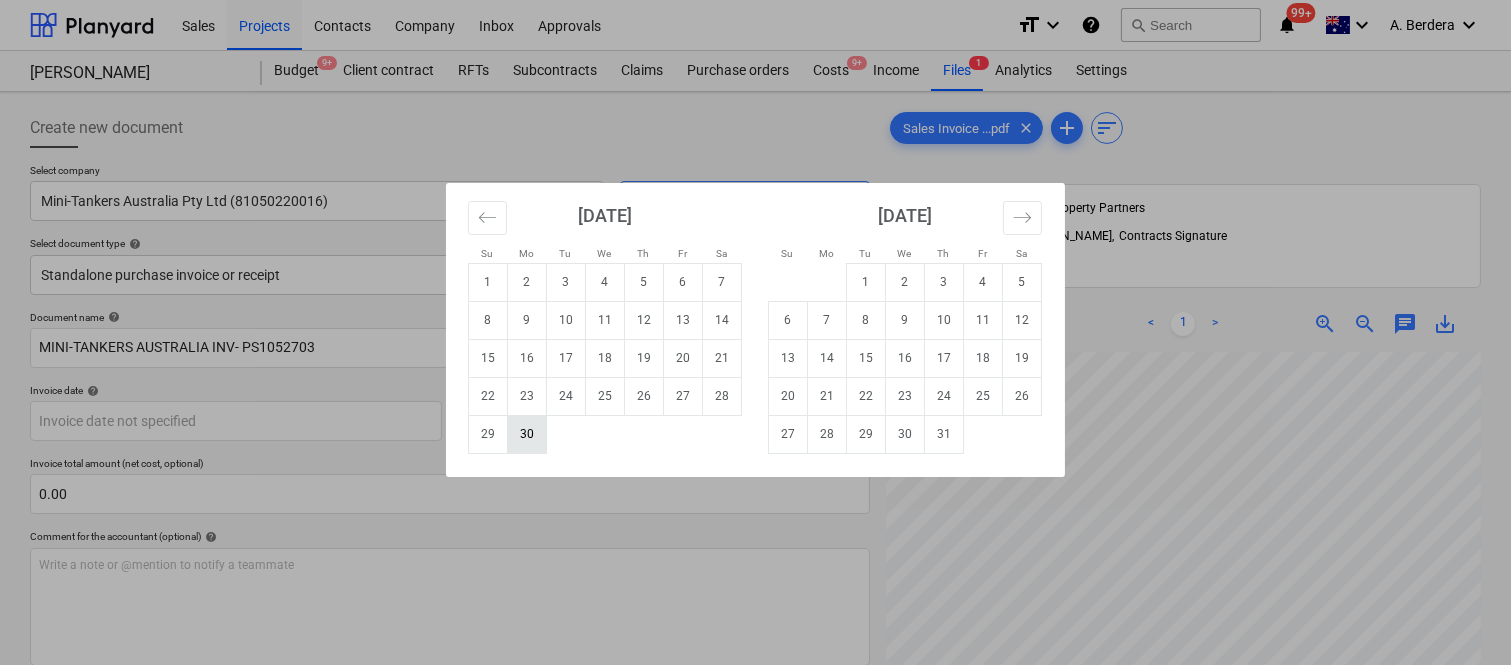 click on "30" at bounding box center [527, 434] 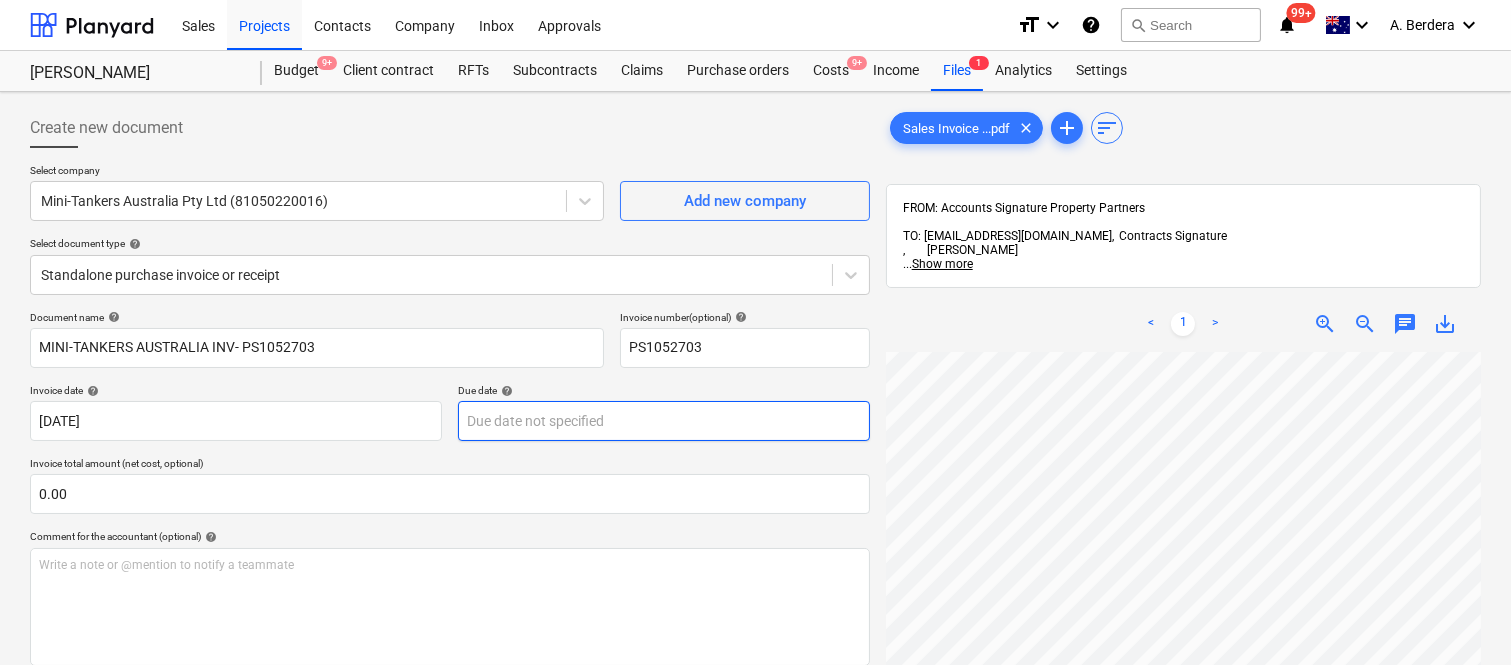 click on "Sales Projects Contacts Company Inbox Approvals format_size keyboard_arrow_down help search Search notifications 99+ keyboard_arrow_down A. Berdera keyboard_arrow_down Della Rosa Della Rosa Budget 9+ Client contract RFTs Subcontracts Claims Purchase orders Costs 9+ Income Files 1 Analytics Settings Create new document Select company Mini-Tankers Australia Pty Ltd (81050220016)  Add new company Select document type help Standalone purchase invoice or receipt Document name help MINI-TANKERS AUSTRALIA INV- PS1052703 Invoice number  (optional) help PS1052703 Invoice date help 30 Jun 2025 30.06.2025 Press the down arrow key to interact with the calendar and
select a date. Press the question mark key to get the keyboard shortcuts for changing dates. Due date help Press the down arrow key to interact with the calendar and
select a date. Press the question mark key to get the keyboard shortcuts for changing dates. Invoice total amount (net cost, optional) 0.00 Comment for the accountant (optional) help ﻿" at bounding box center (755, 332) 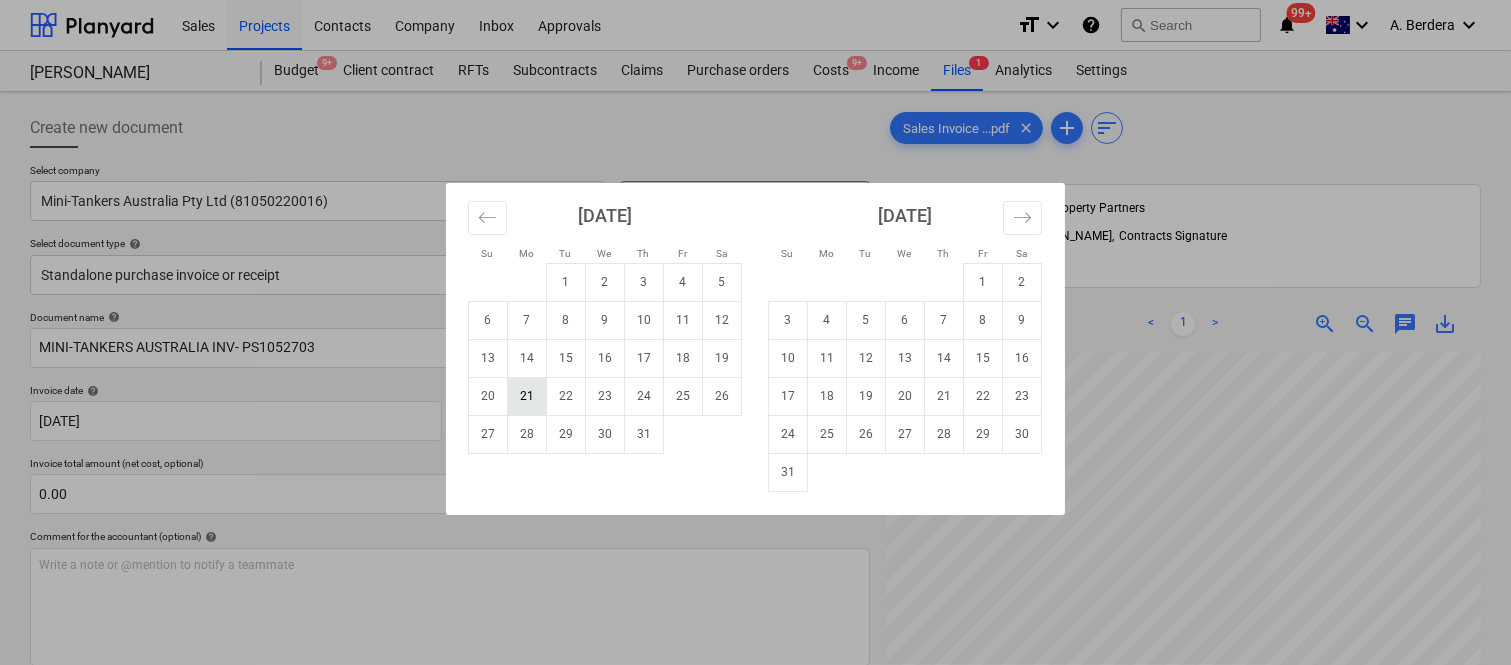 click on "21" at bounding box center (527, 396) 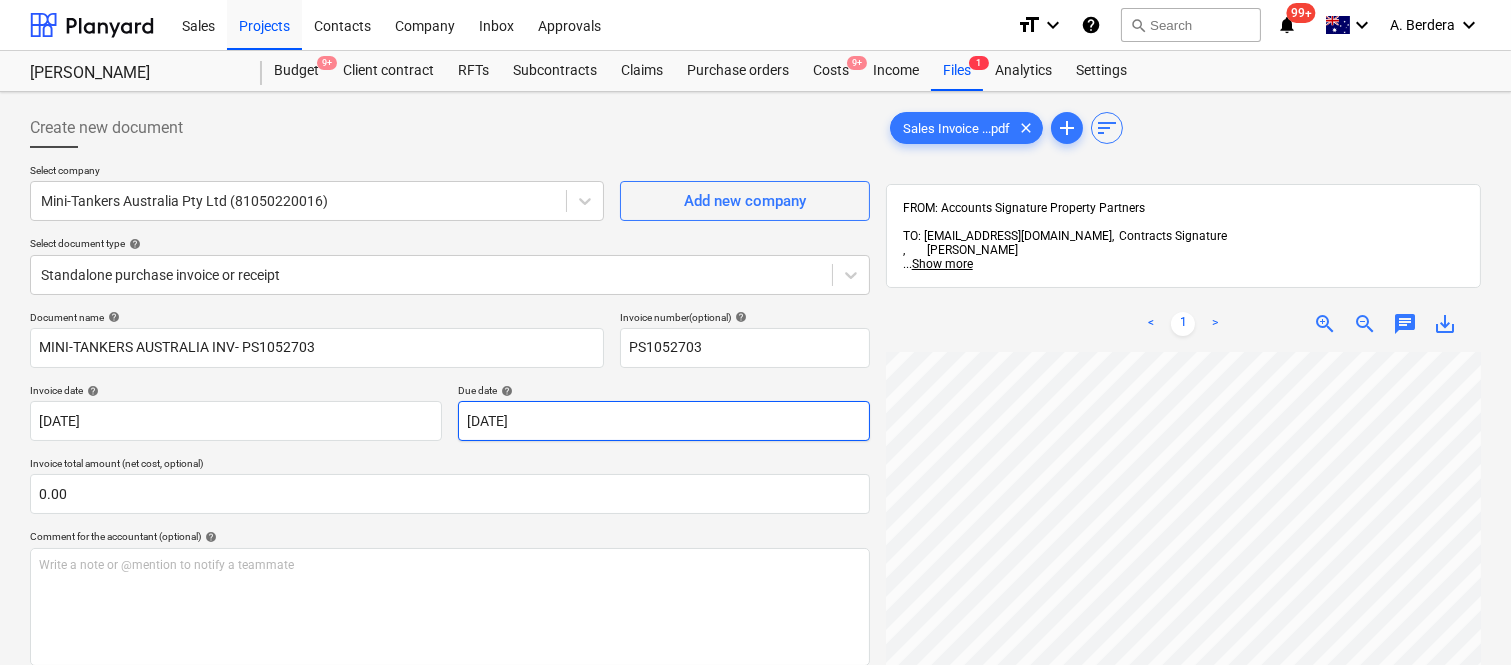 scroll, scrollTop: 343, scrollLeft: 887, axis: both 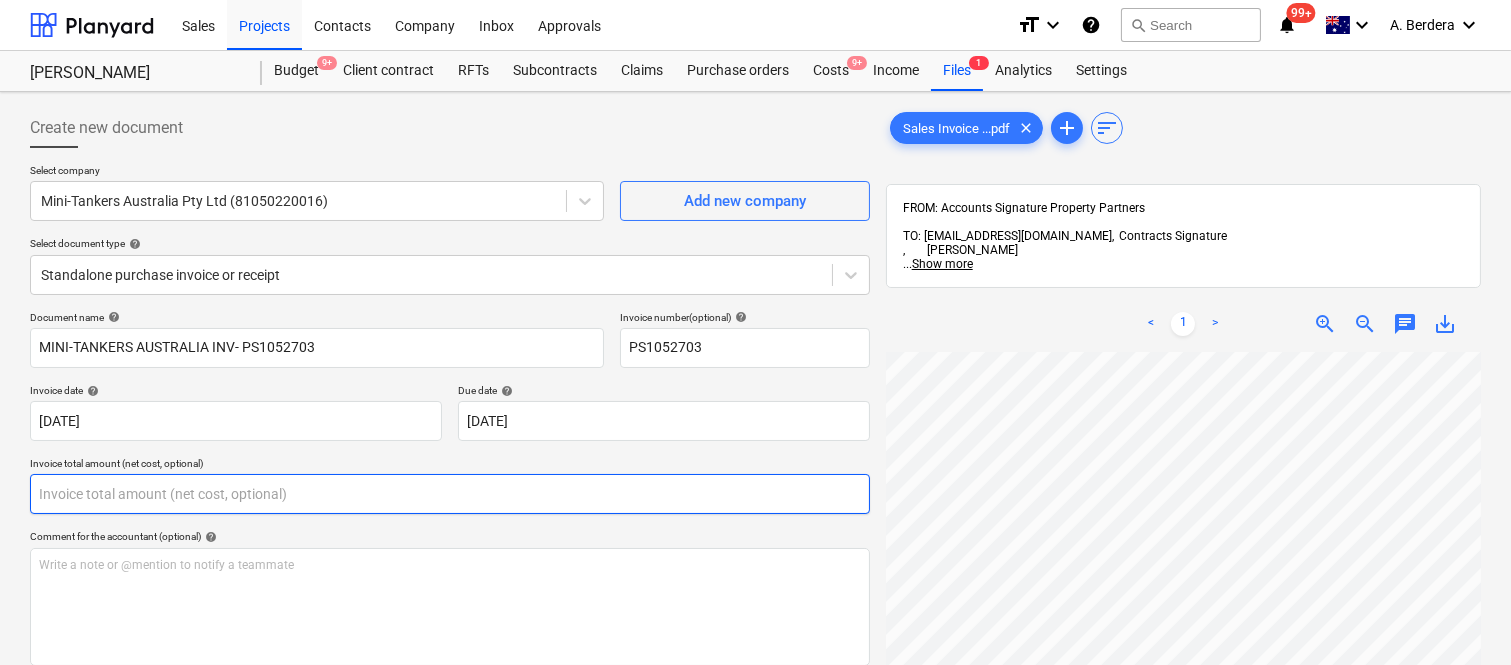 click on "0.00" at bounding box center [450, 494] 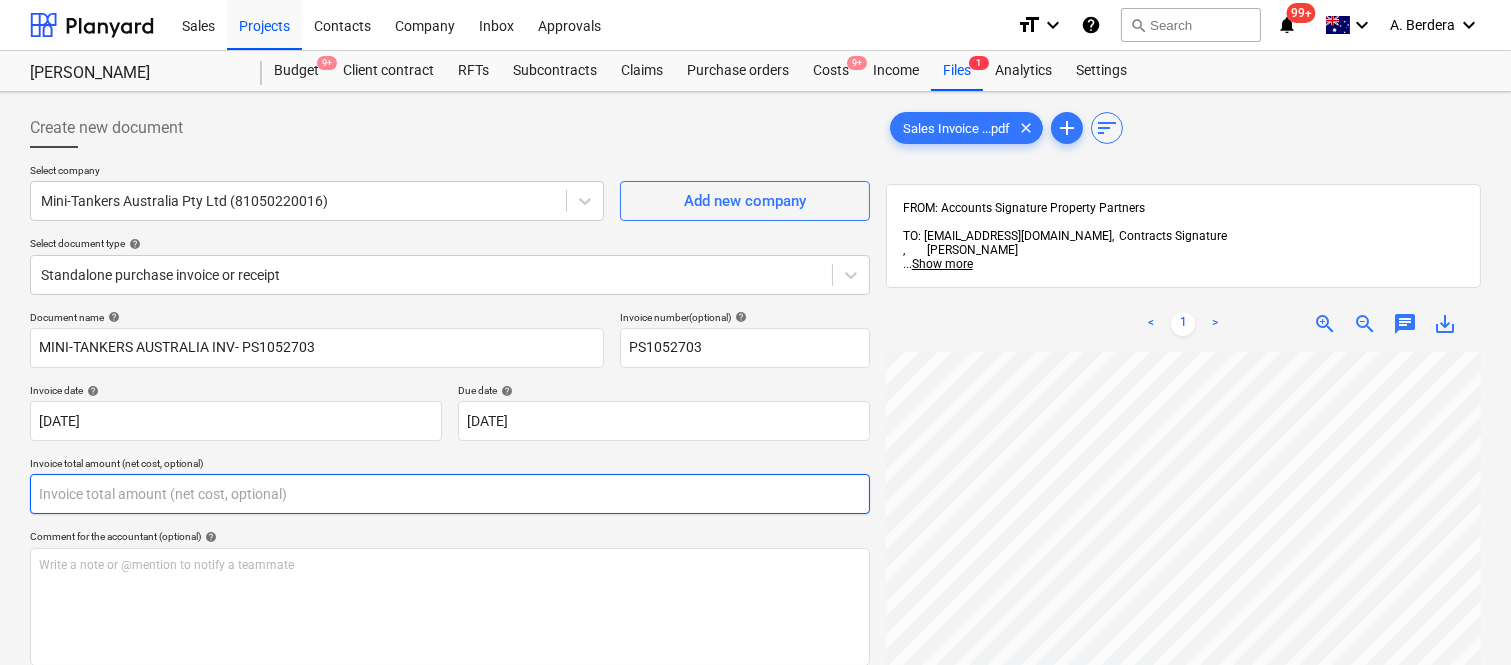 paste on "1,697.03" 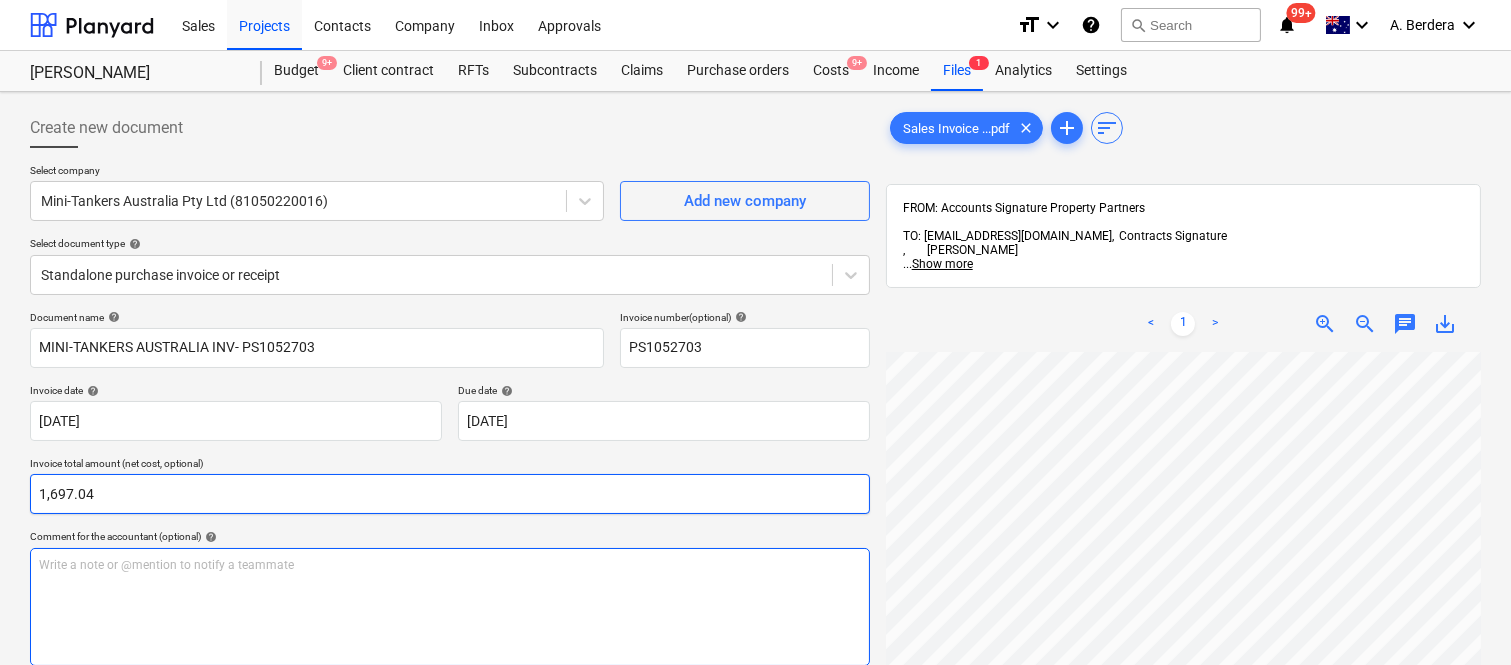 type on "1697.04" 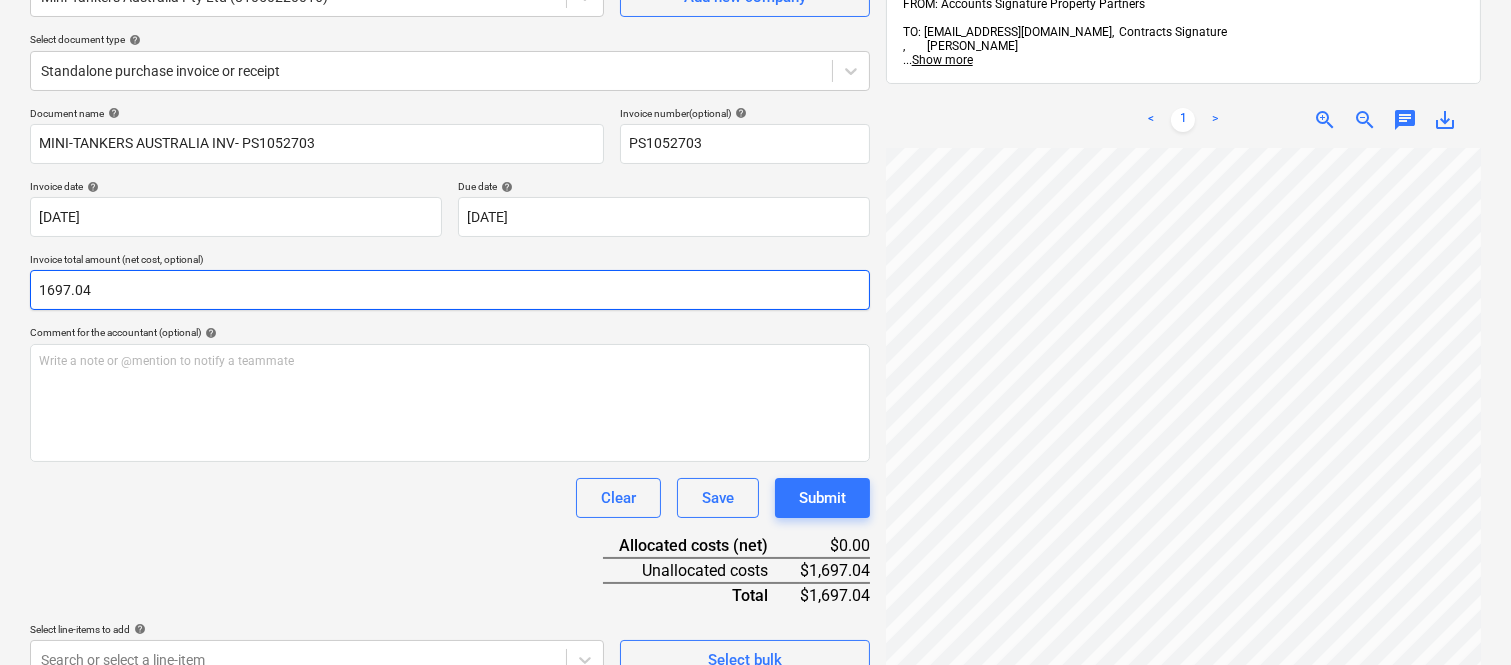 scroll, scrollTop: 285, scrollLeft: 0, axis: vertical 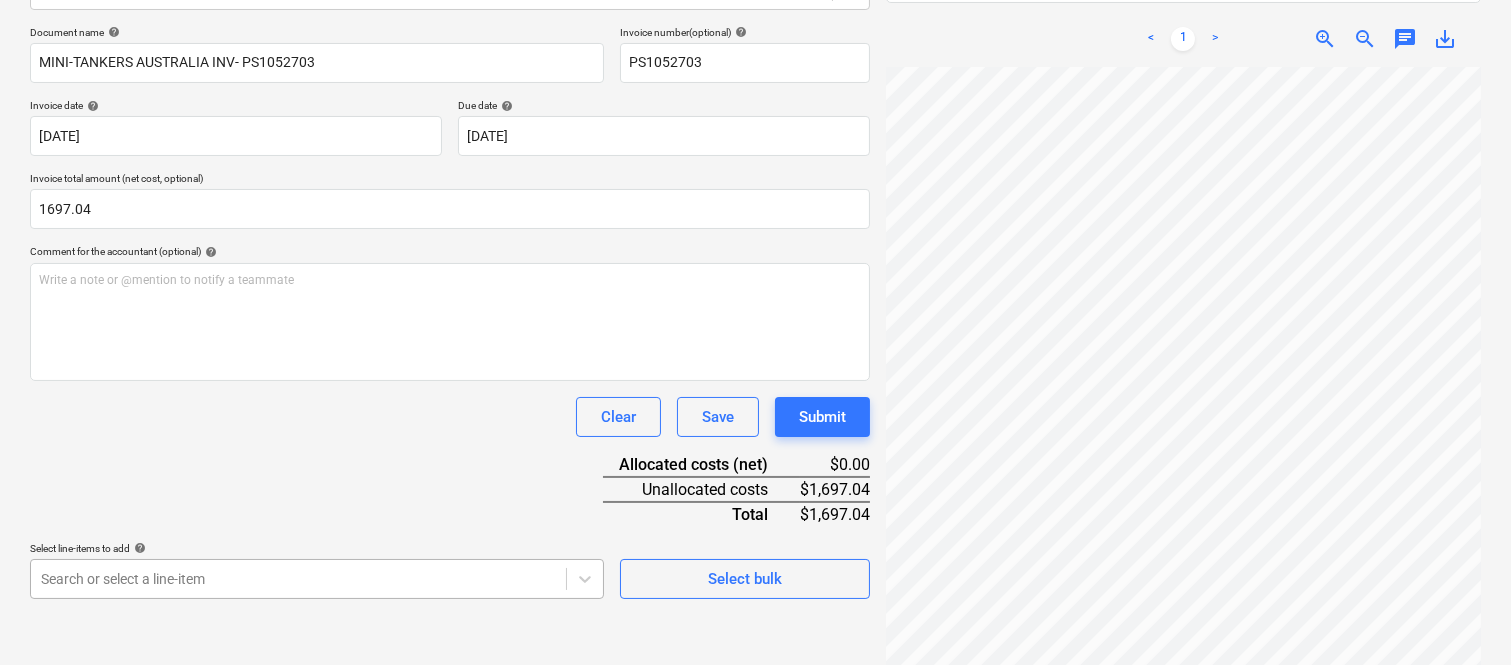 click on "Sales Projects Contacts Company Inbox Approvals format_size keyboard_arrow_down help search Search notifications 99+ keyboard_arrow_down A. Berdera keyboard_arrow_down Della Rosa Della Rosa Budget 9+ Client contract RFTs Subcontracts Claims Purchase orders Costs 9+ Income Files 1 Analytics Settings Create new document Select company Mini-Tankers Australia Pty Ltd (81050220016)  Add new company Select document type help Standalone purchase invoice or receipt Document name help MINI-TANKERS AUSTRALIA INV- PS1052703 Invoice number  (optional) help PS1052703 Invoice date help 30 Jun 2025 30.06.2025 Press the down arrow key to interact with the calendar and
select a date. Press the question mark key to get the keyboard shortcuts for changing dates. Due date help 21 Jul 2025 21.07.2025 Press the down arrow key to interact with the calendar and
select a date. Press the question mark key to get the keyboard shortcuts for changing dates. Invoice total amount (net cost, optional) 1697.04 help ﻿ Clear Save <" at bounding box center (755, 47) 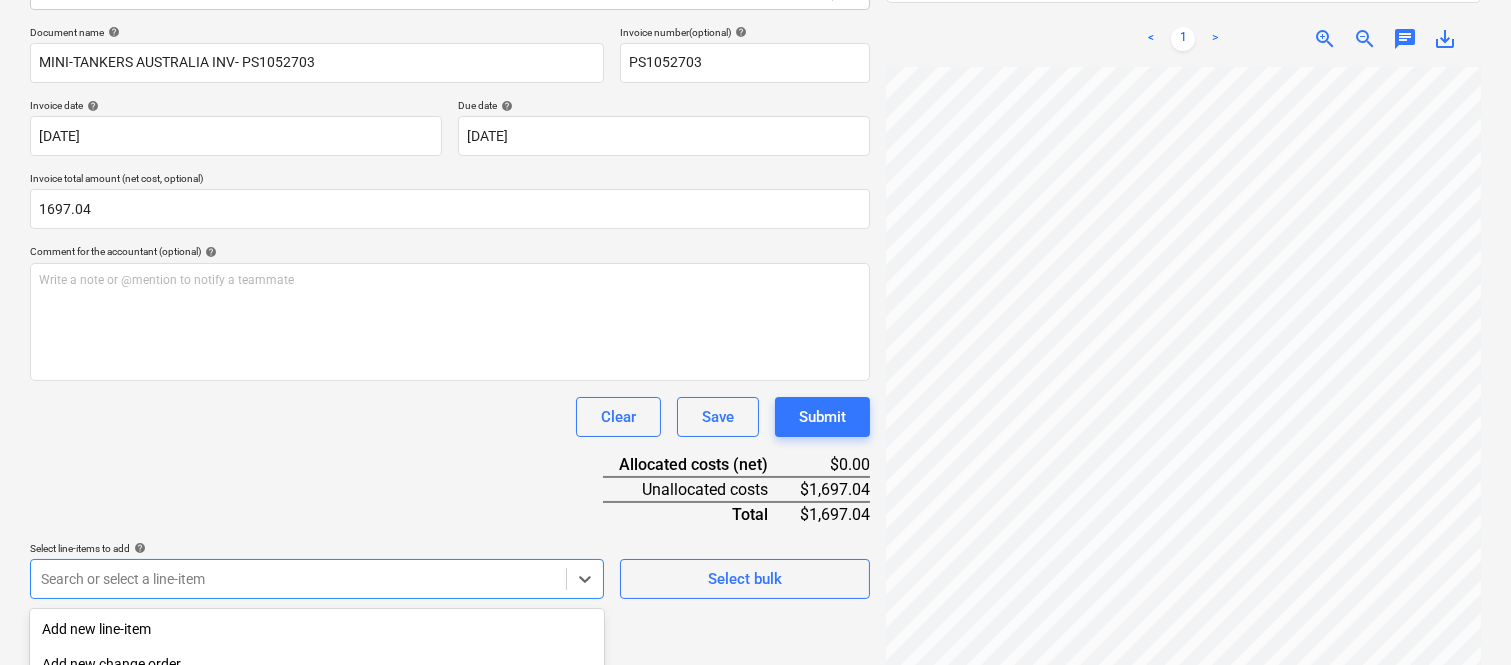 scroll, scrollTop: 532, scrollLeft: 0, axis: vertical 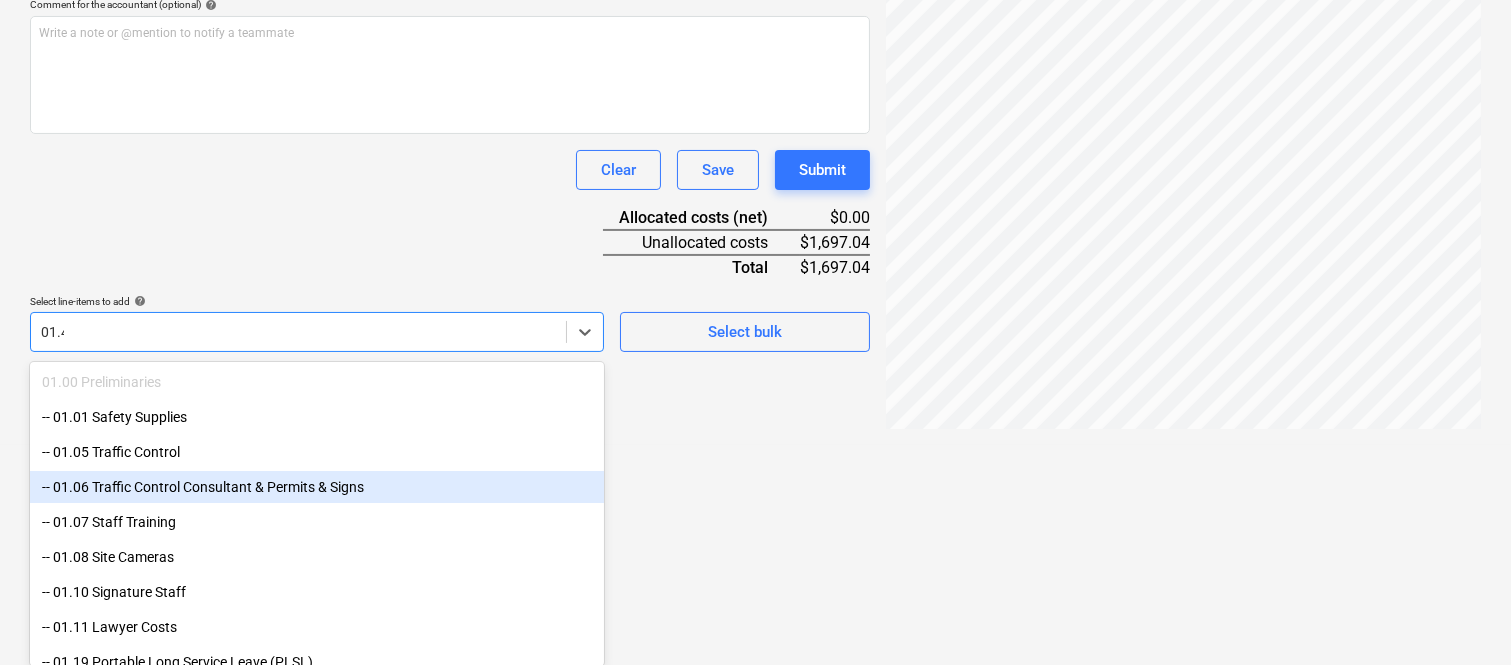 type on "01.47" 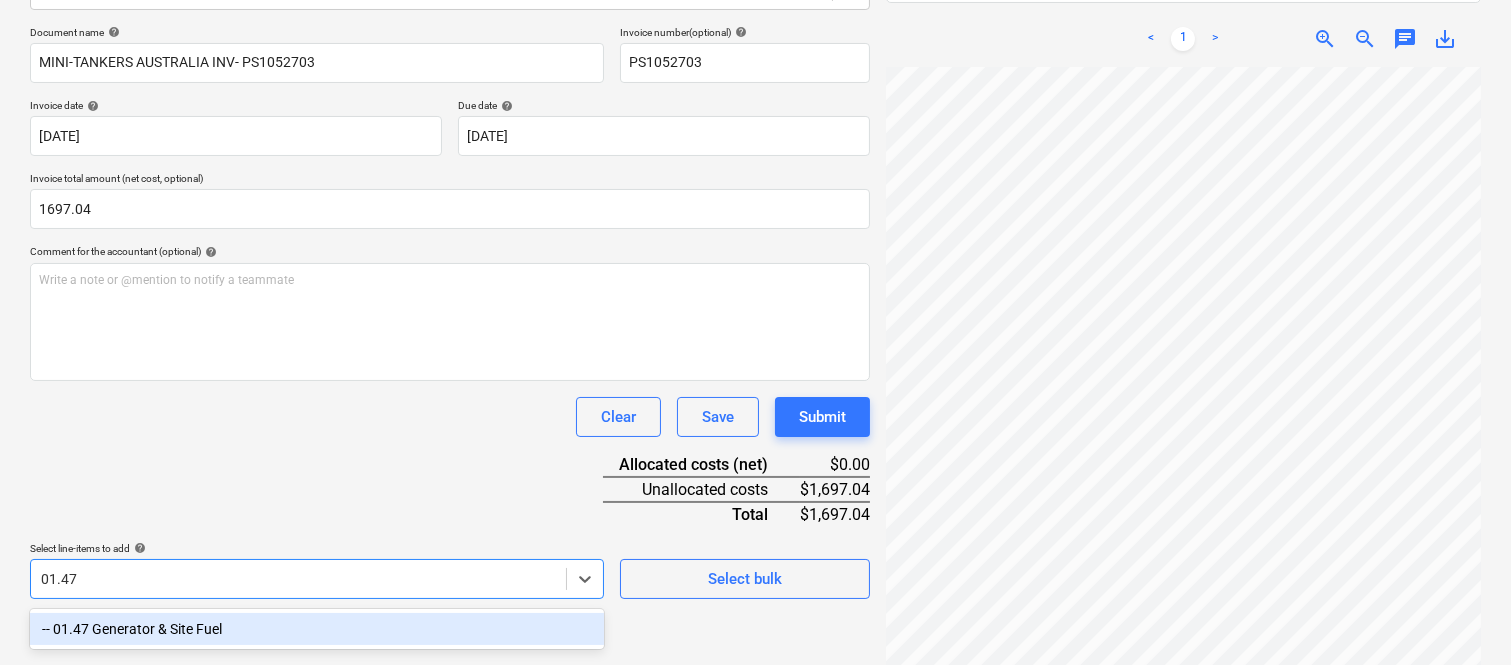 click on "--  01.47 Generator & Site Fuel" at bounding box center [317, 629] 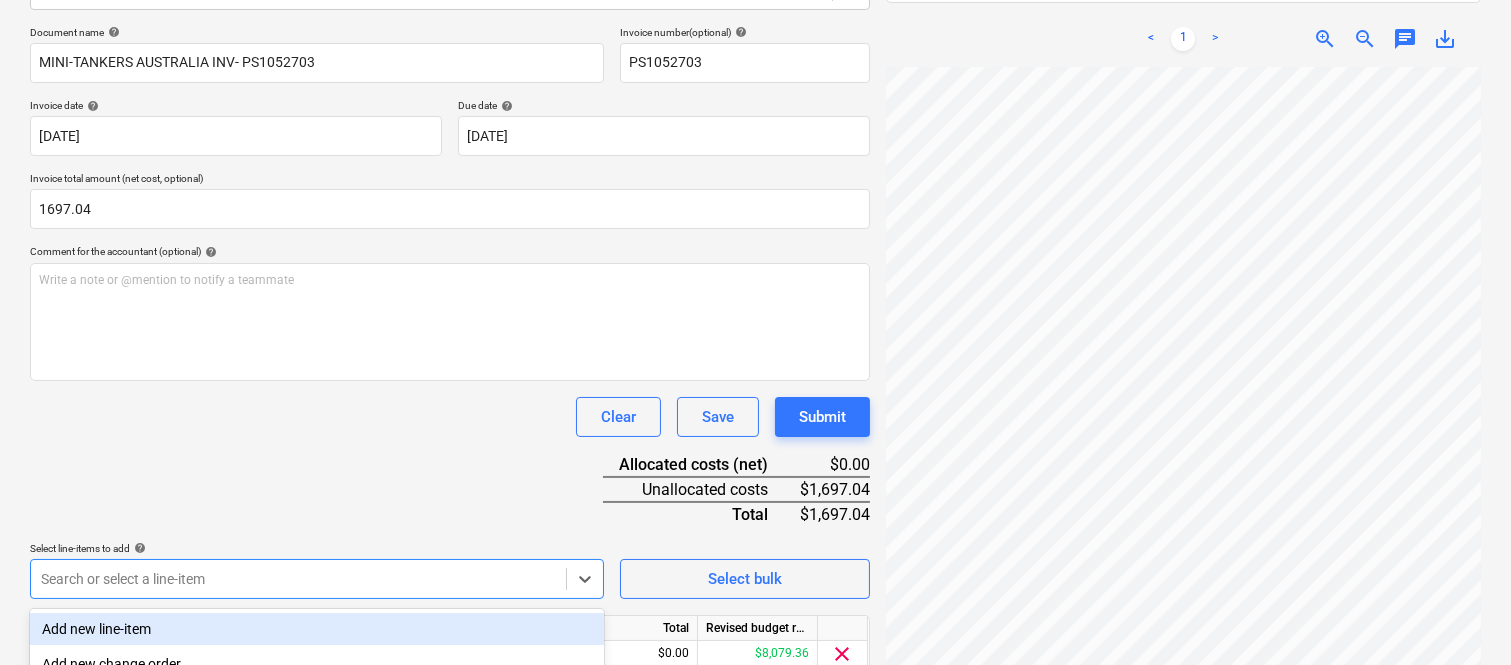 click on "Document name help MINI-TANKERS AUSTRALIA INV- PS1052703 Invoice number  (optional) help PS1052703 Invoice date help 30 Jun 2025 30.06.2025 Press the down arrow key to interact with the calendar and
select a date. Press the question mark key to get the keyboard shortcuts for changing dates. Due date help 21 Jul 2025 21.07.2025 Press the down arrow key to interact with the calendar and
select a date. Press the question mark key to get the keyboard shortcuts for changing dates. Invoice total amount (net cost, optional) 1697.04 Comment for the accountant (optional) help Write a note or @mention to notify a teammate ﻿ Clear Save Submit Allocated costs (net) $0.00 Unallocated costs $1,697.04 Total $1,697.04 Select line-items to add help option --  01.47 Generator & Site Fuel, selected. Search or select a line-item Select bulk Line-item name Unit Quantity Unit price Total Revised budget remaining 01.47 Generator & Site Fuel 0.00 0.00 $0.00 $8,079.36 clear Clear Save Submit" at bounding box center (450, 378) 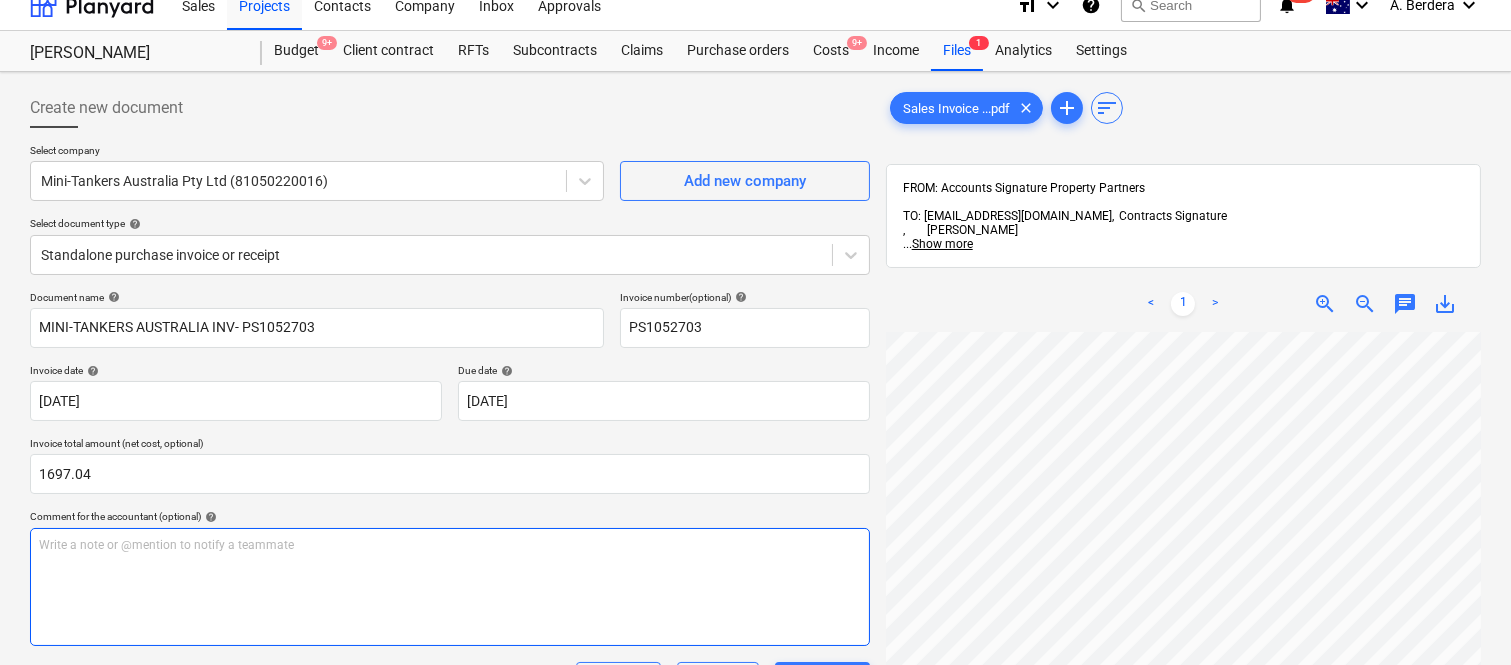 scroll, scrollTop: 0, scrollLeft: 0, axis: both 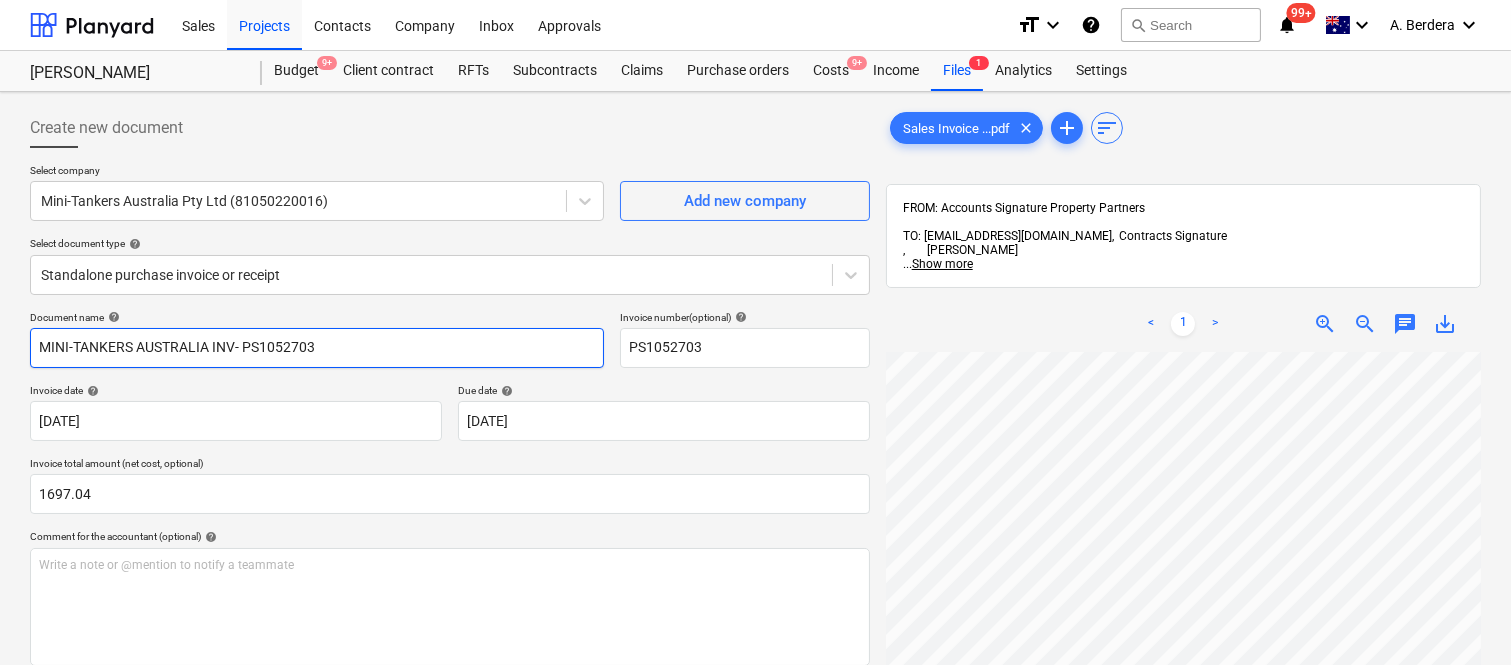 click on "MINI-TANKERS AUSTRALIA INV- PS1052703" at bounding box center (317, 348) 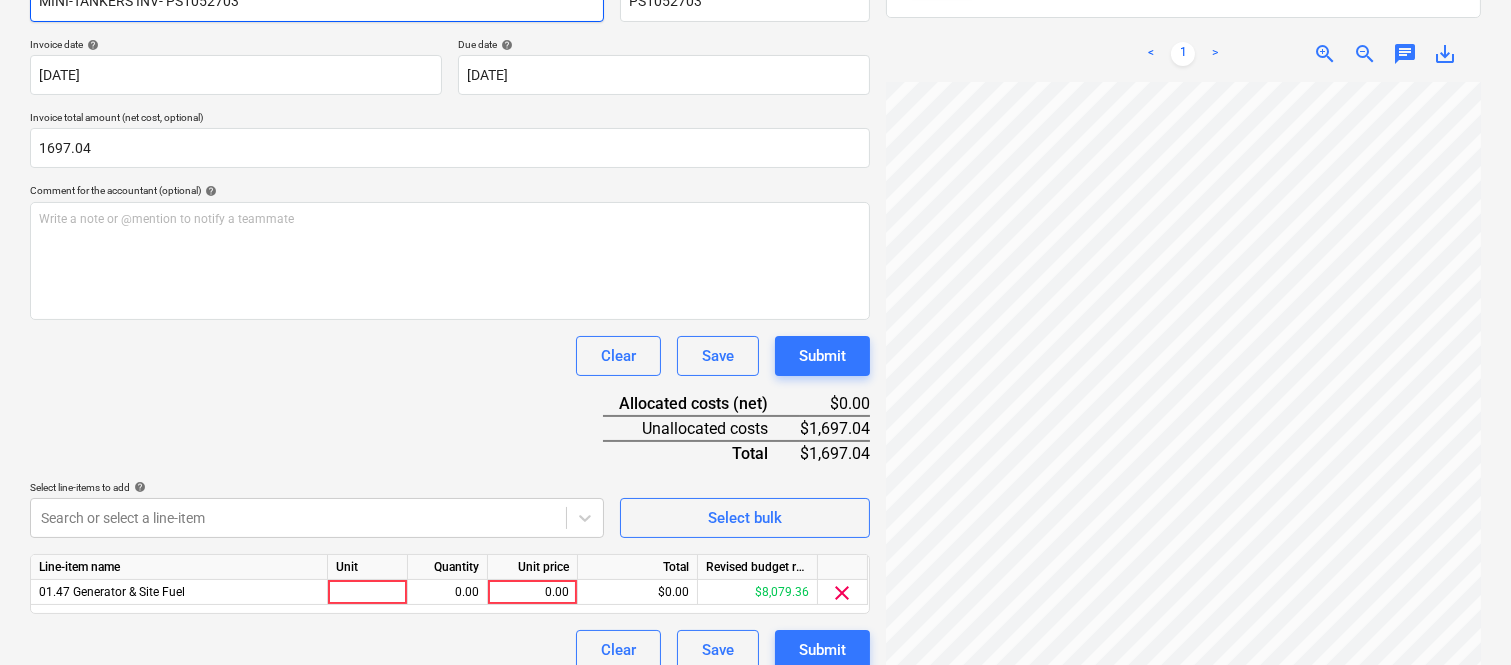 scroll, scrollTop: 367, scrollLeft: 0, axis: vertical 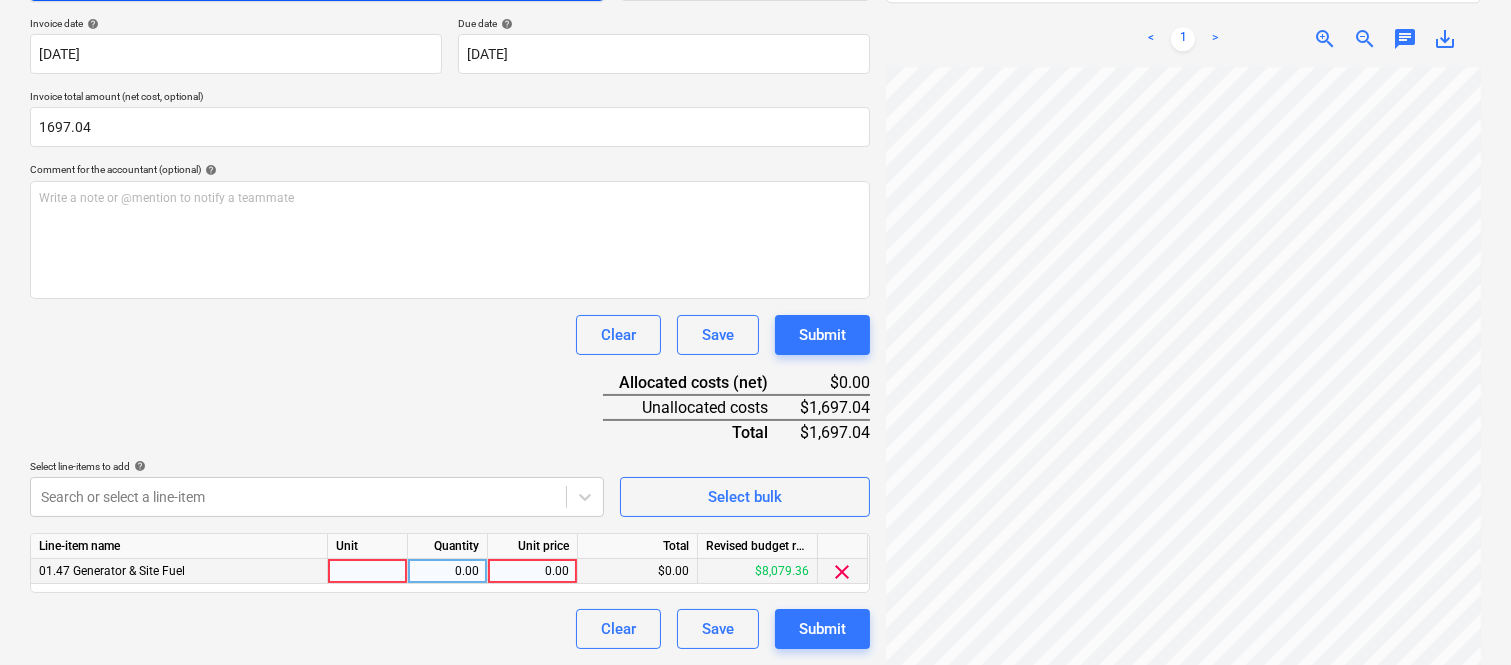 type on "MINI-TANKERS INV- PS1052703" 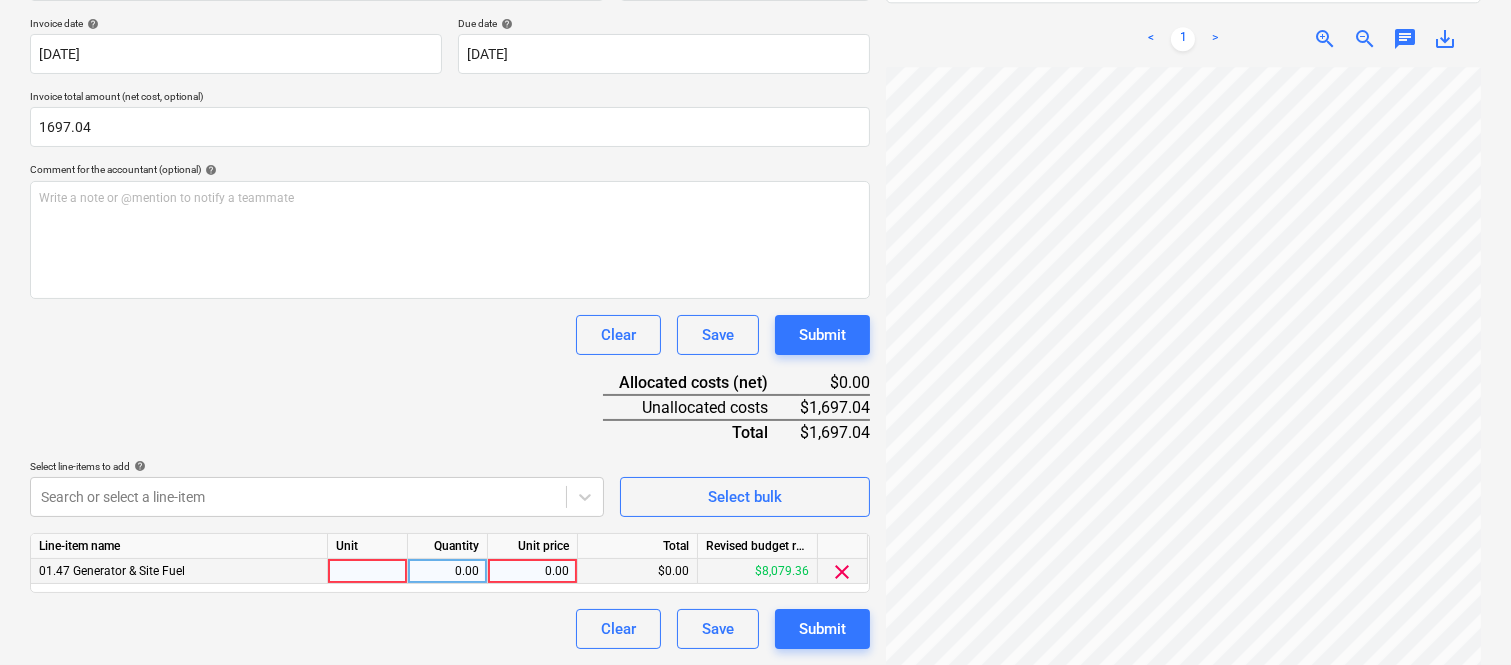 click at bounding box center [368, 571] 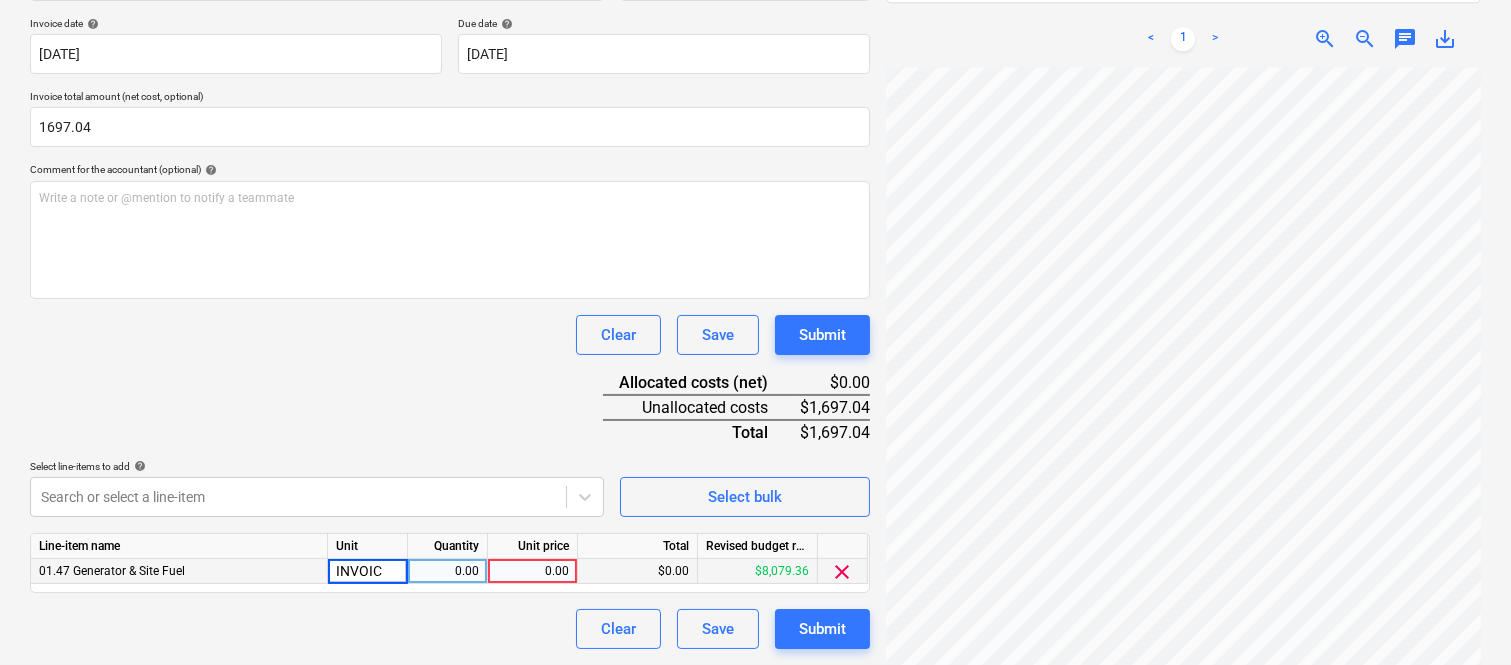 type on "INVOICE" 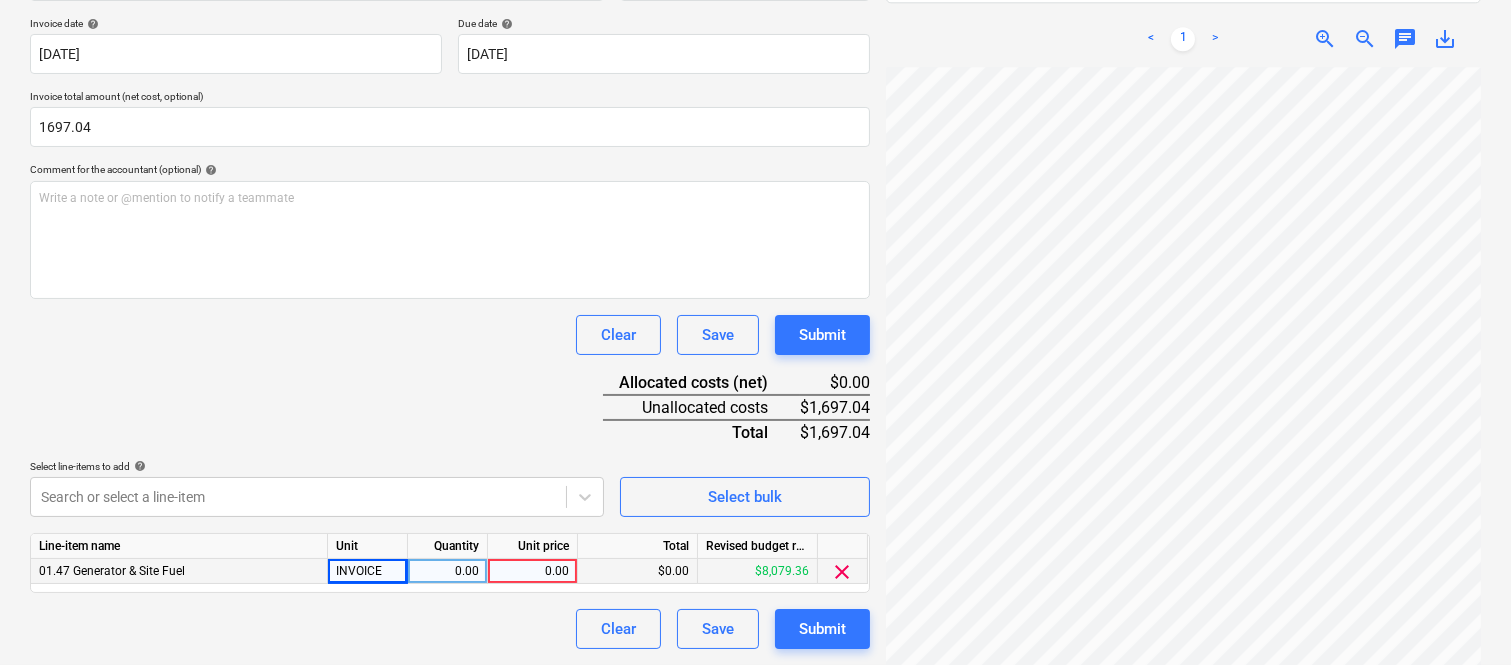 click on "0.00" at bounding box center (447, 571) 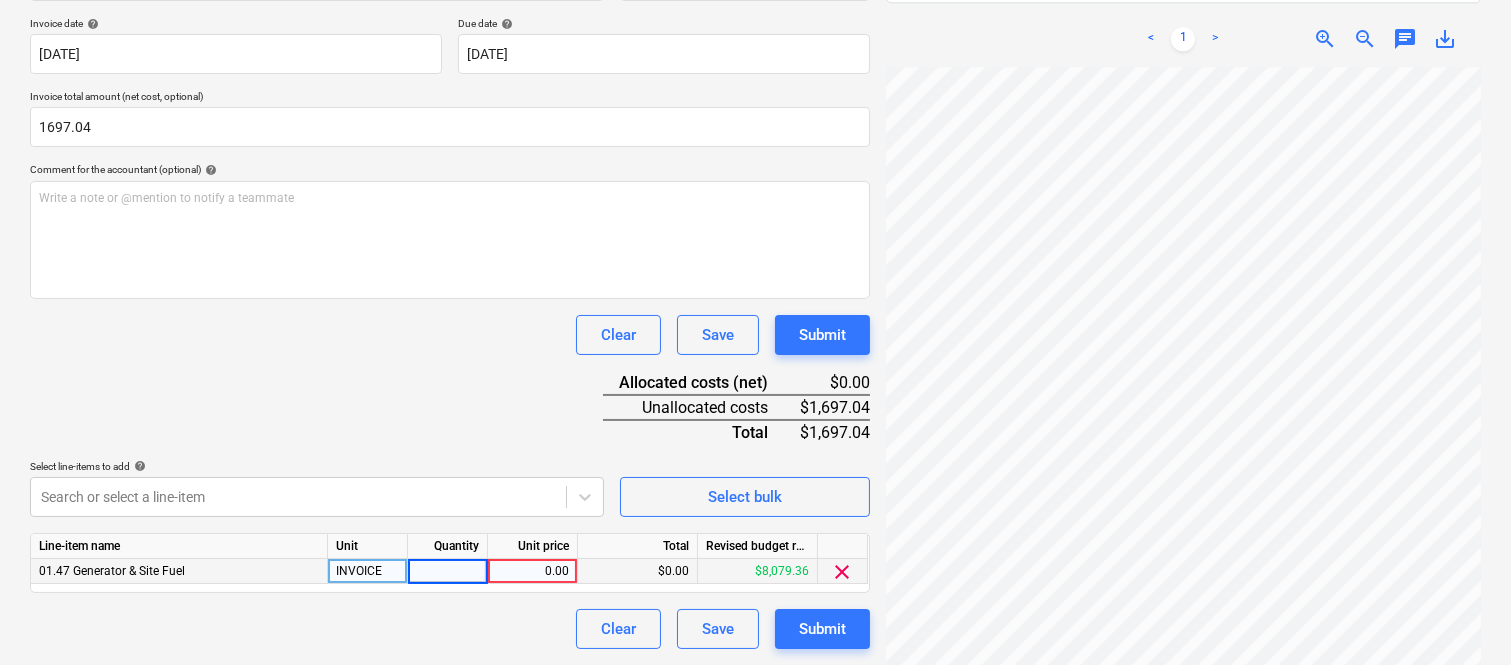 type on "1" 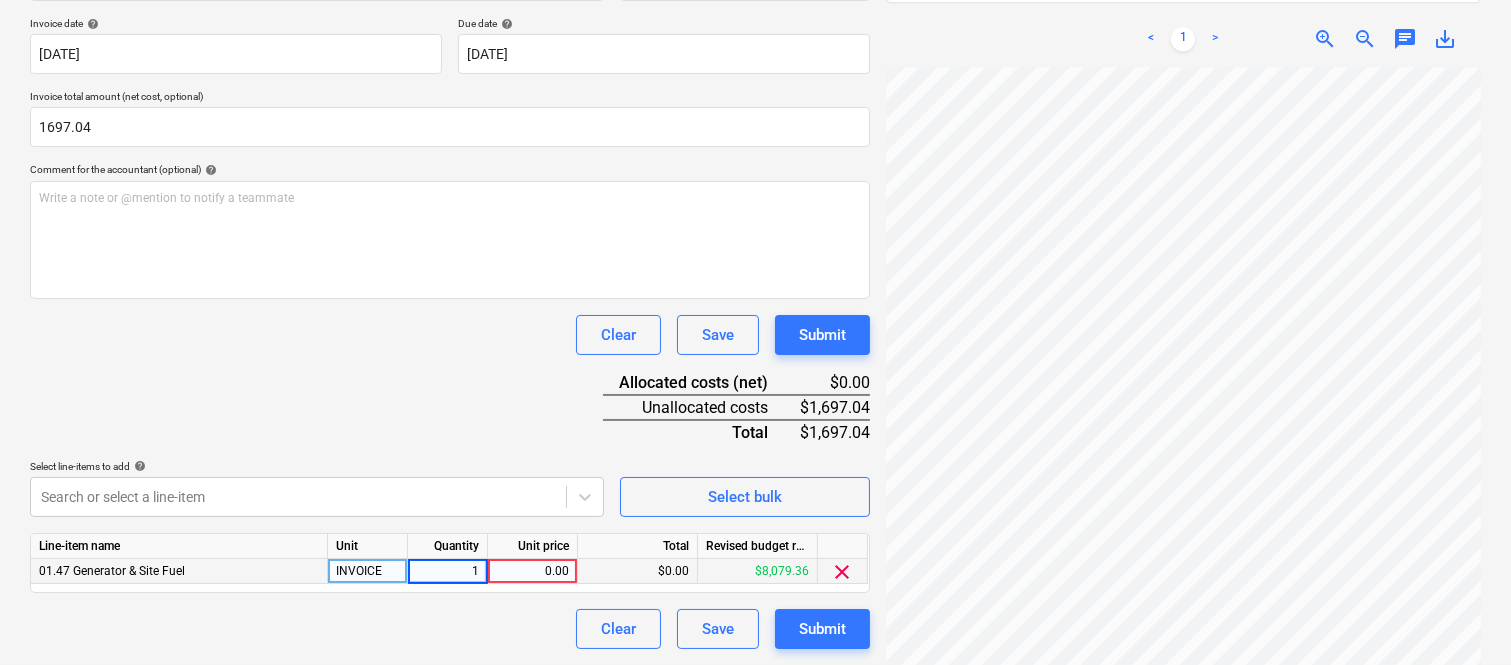 click on "0.00" at bounding box center [532, 571] 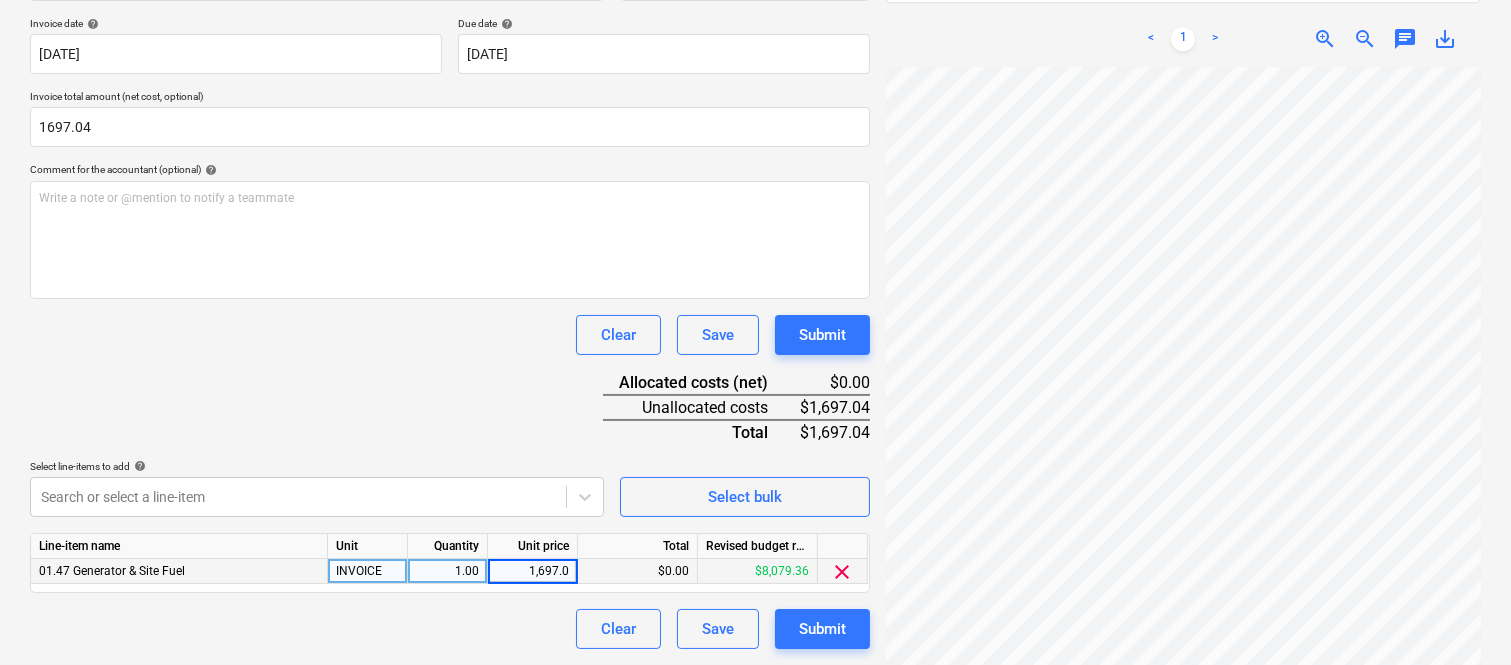 type on "1,697.04" 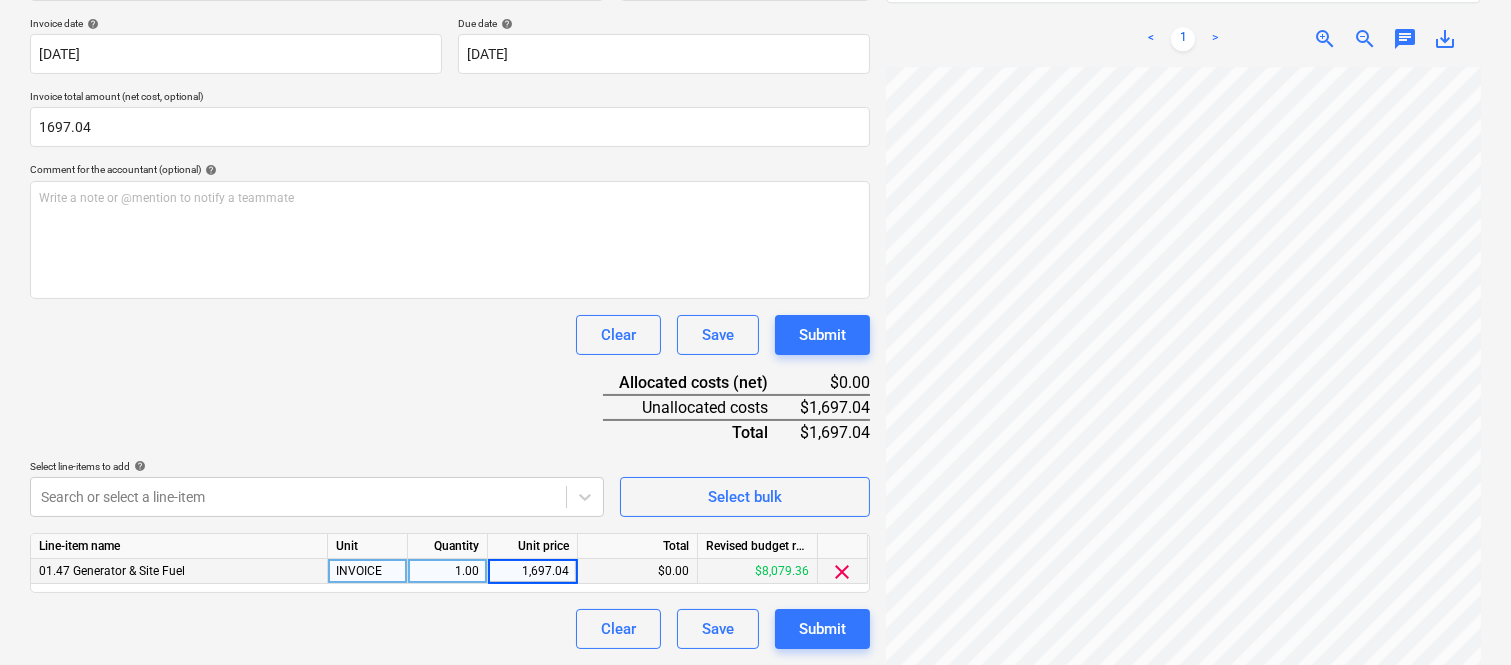 click on "Clear Save Submit" at bounding box center (450, 629) 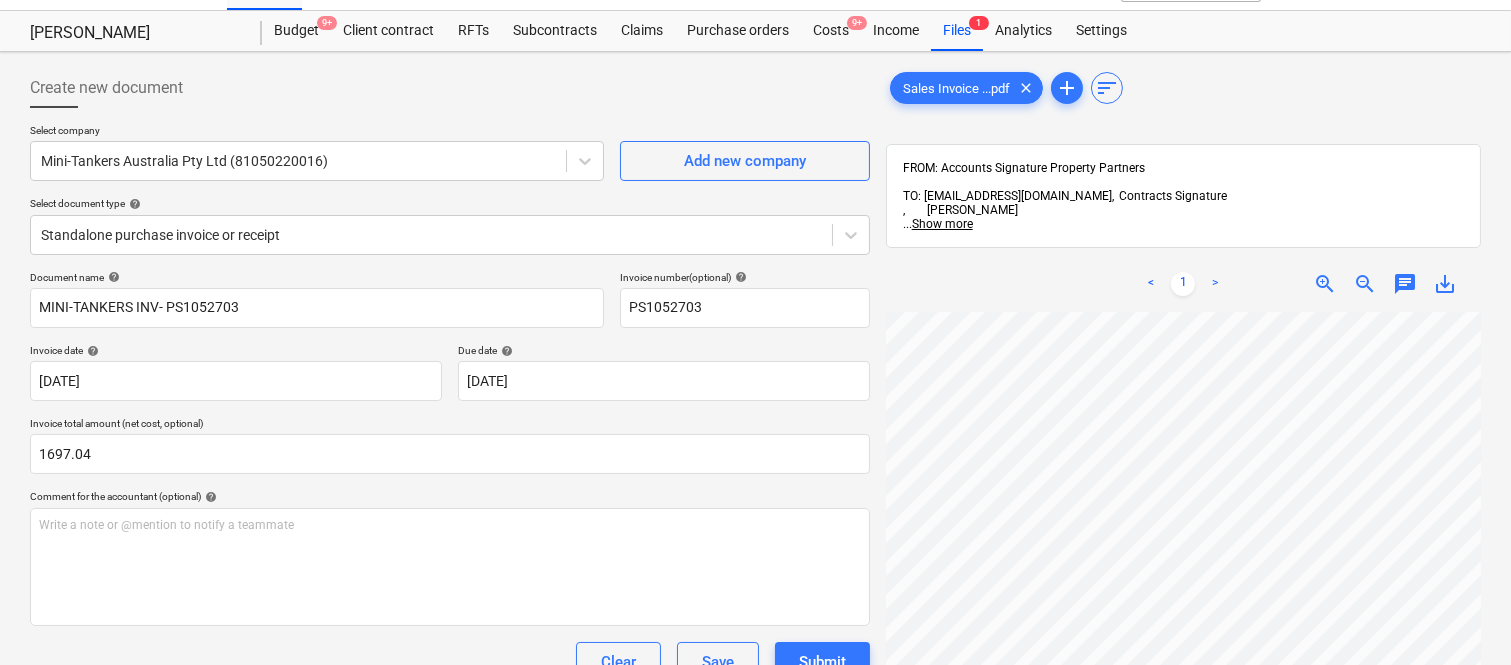 scroll, scrollTop: 0, scrollLeft: 0, axis: both 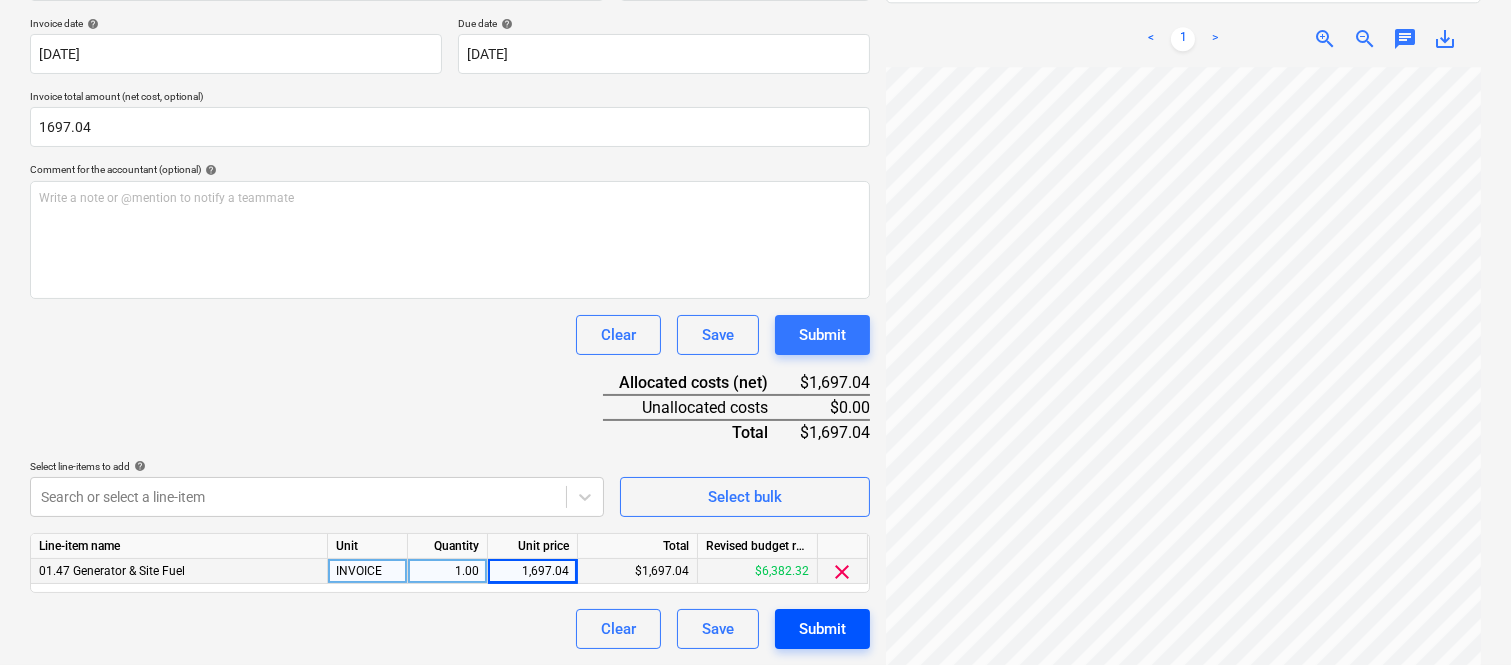 click on "Submit" at bounding box center (822, 629) 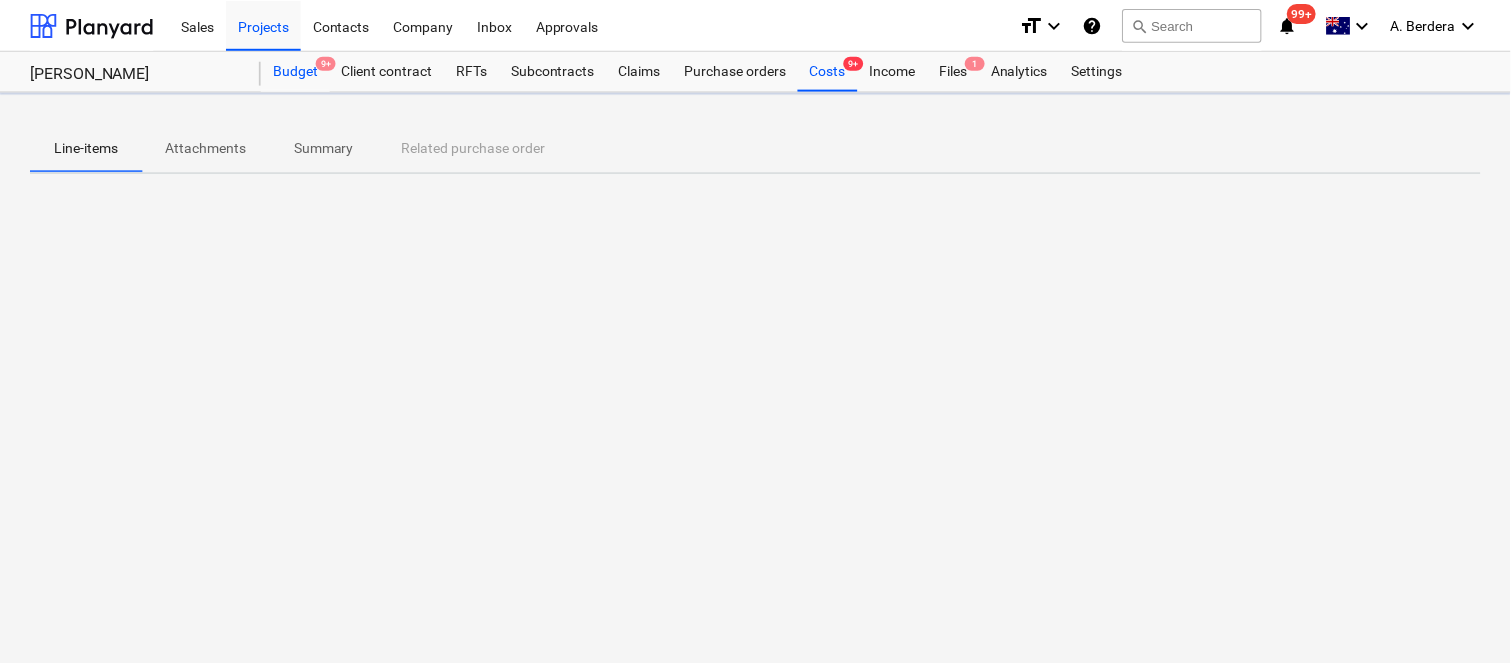 scroll, scrollTop: 0, scrollLeft: 0, axis: both 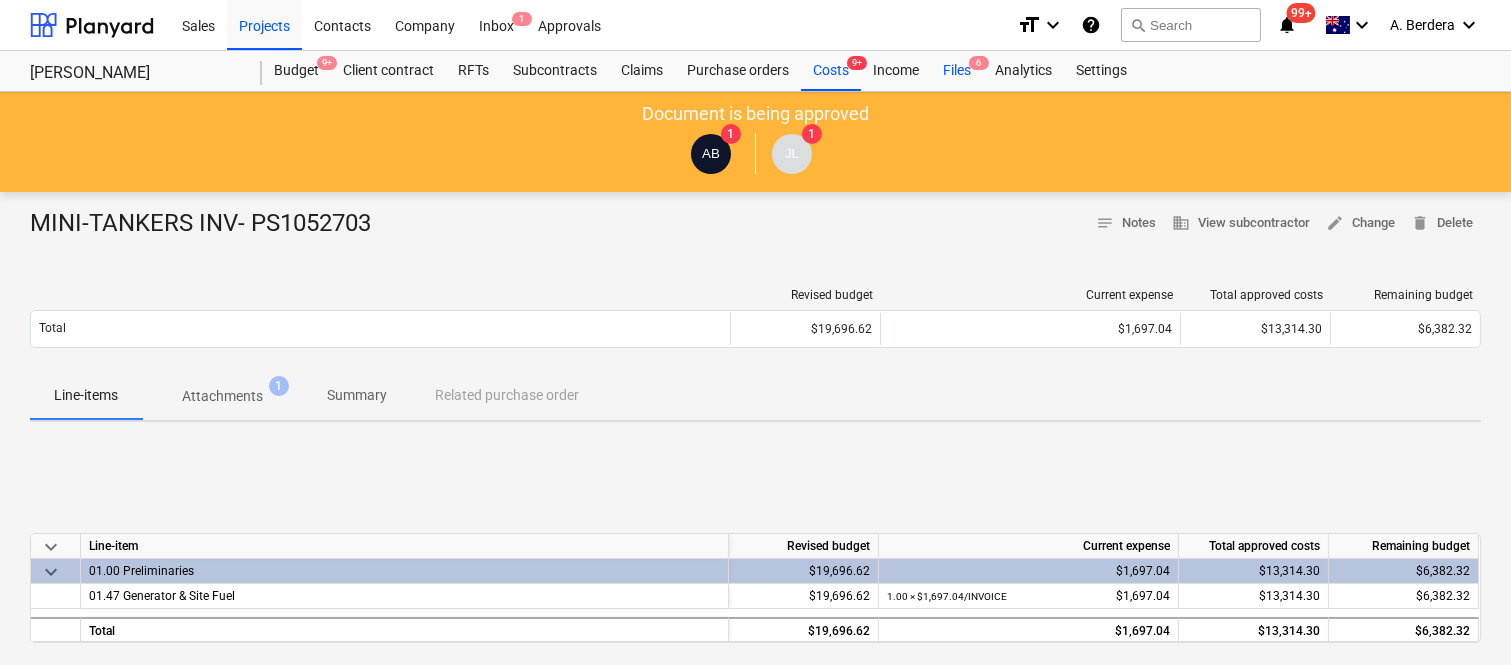 click on "Files 6" at bounding box center (957, 71) 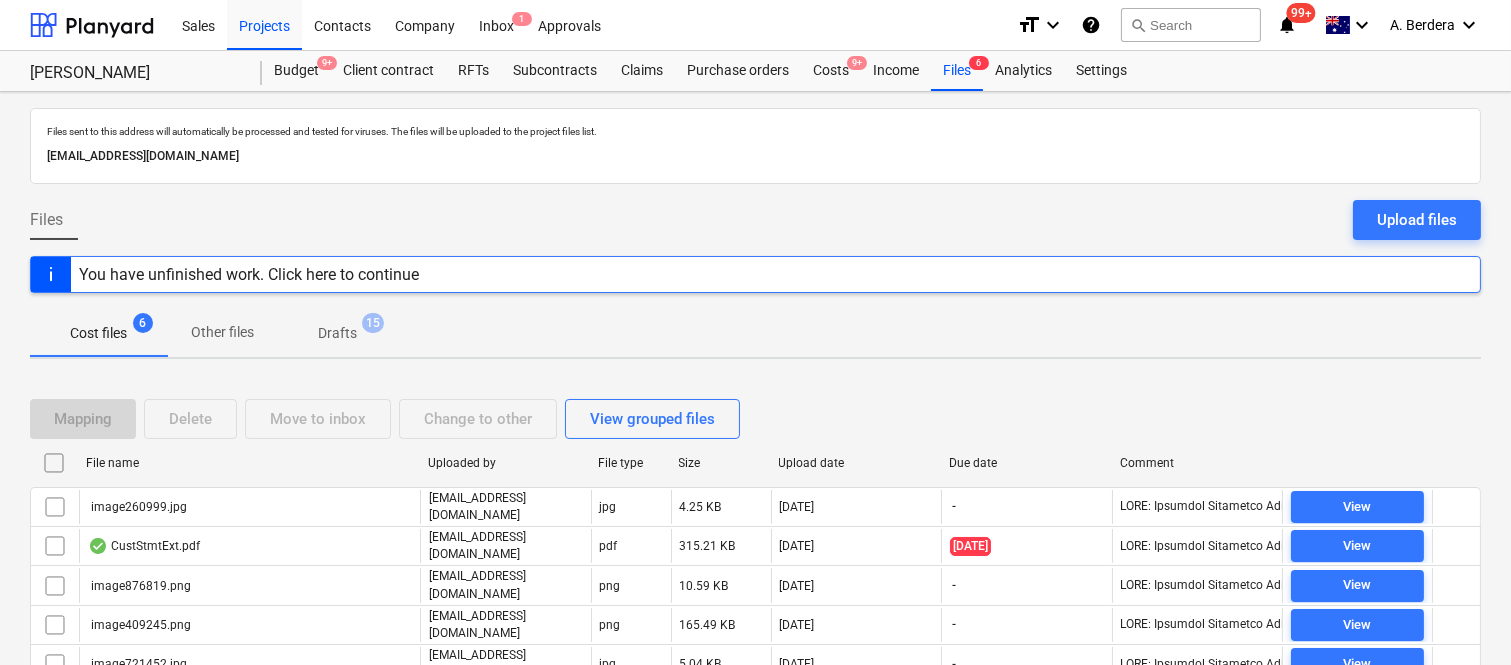 scroll, scrollTop: 117, scrollLeft: 0, axis: vertical 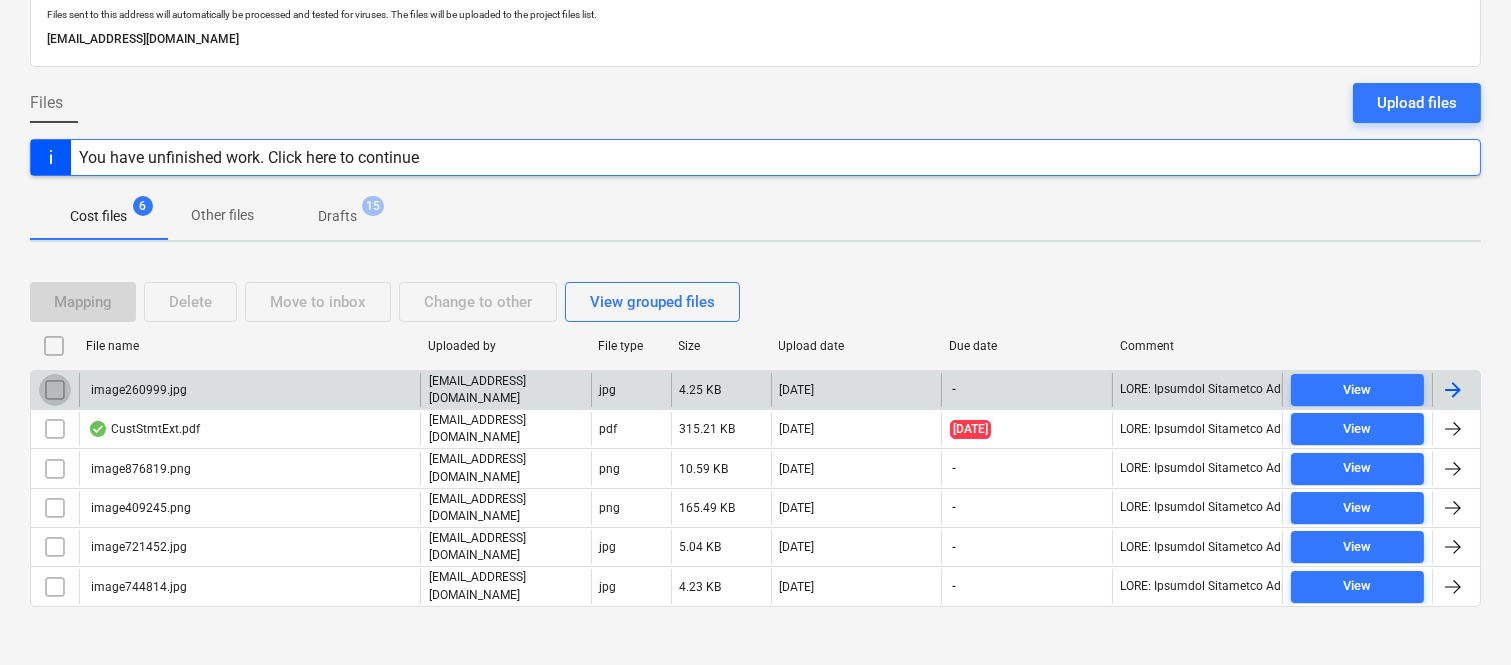 click at bounding box center (55, 390) 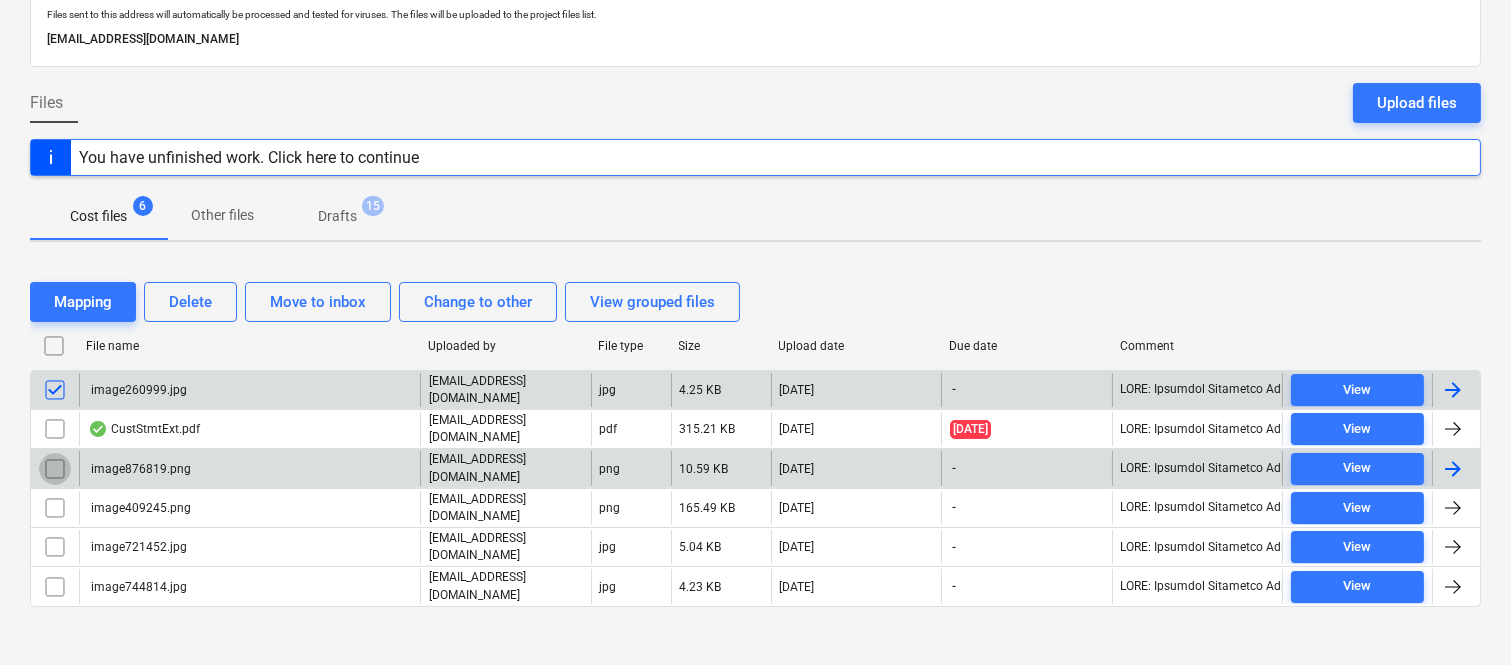 click at bounding box center (55, 469) 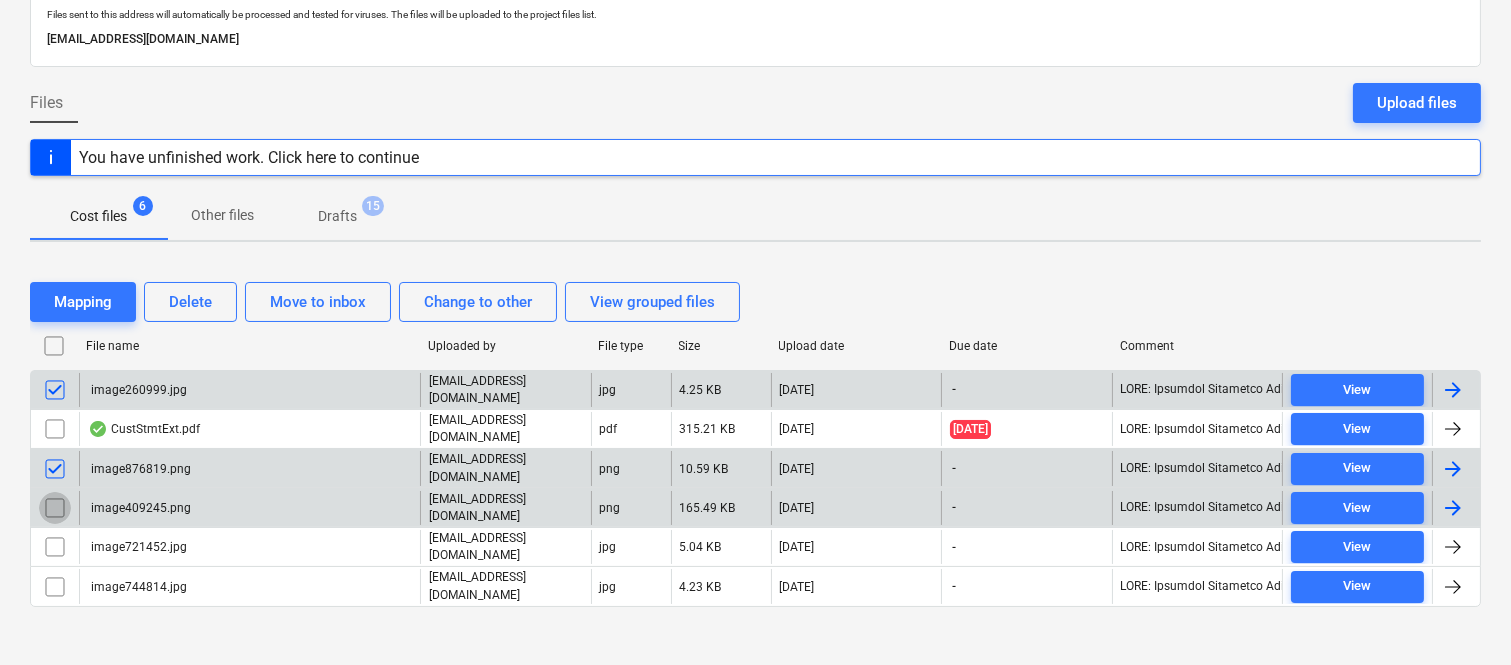 click at bounding box center [55, 508] 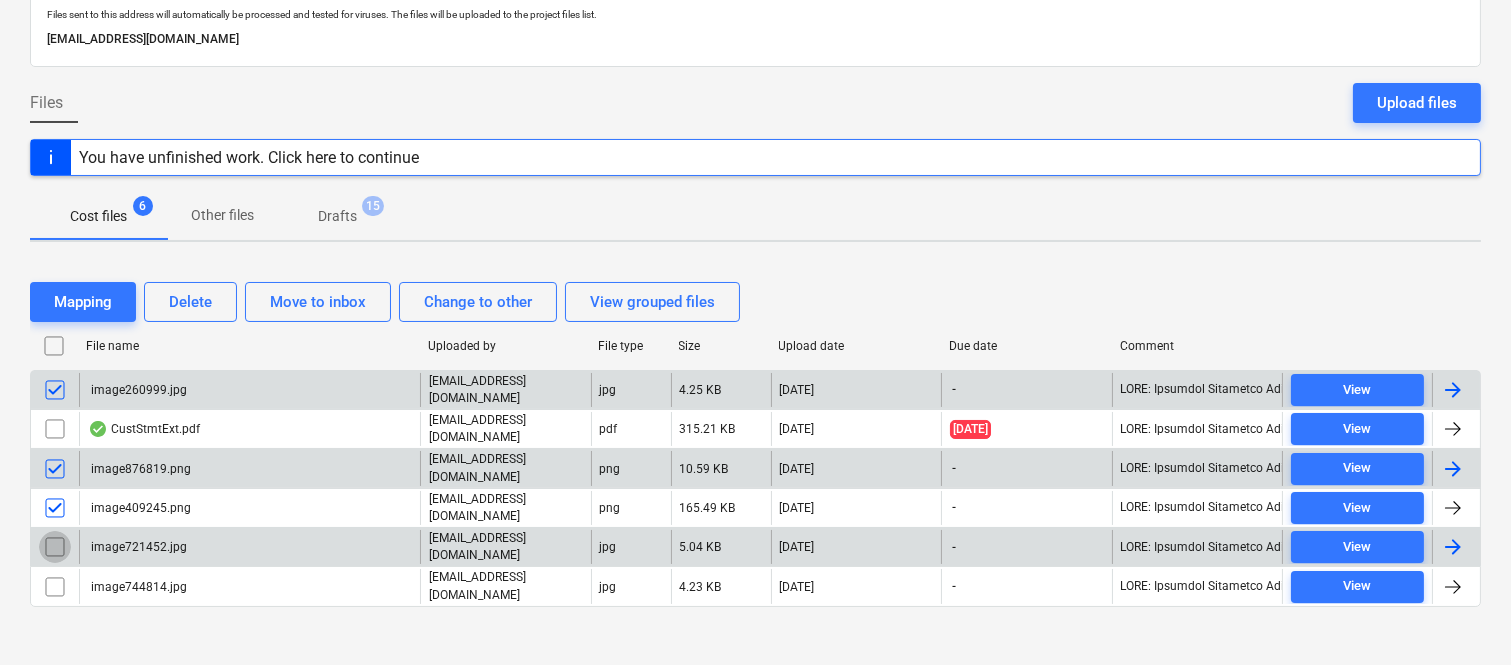 click at bounding box center (55, 547) 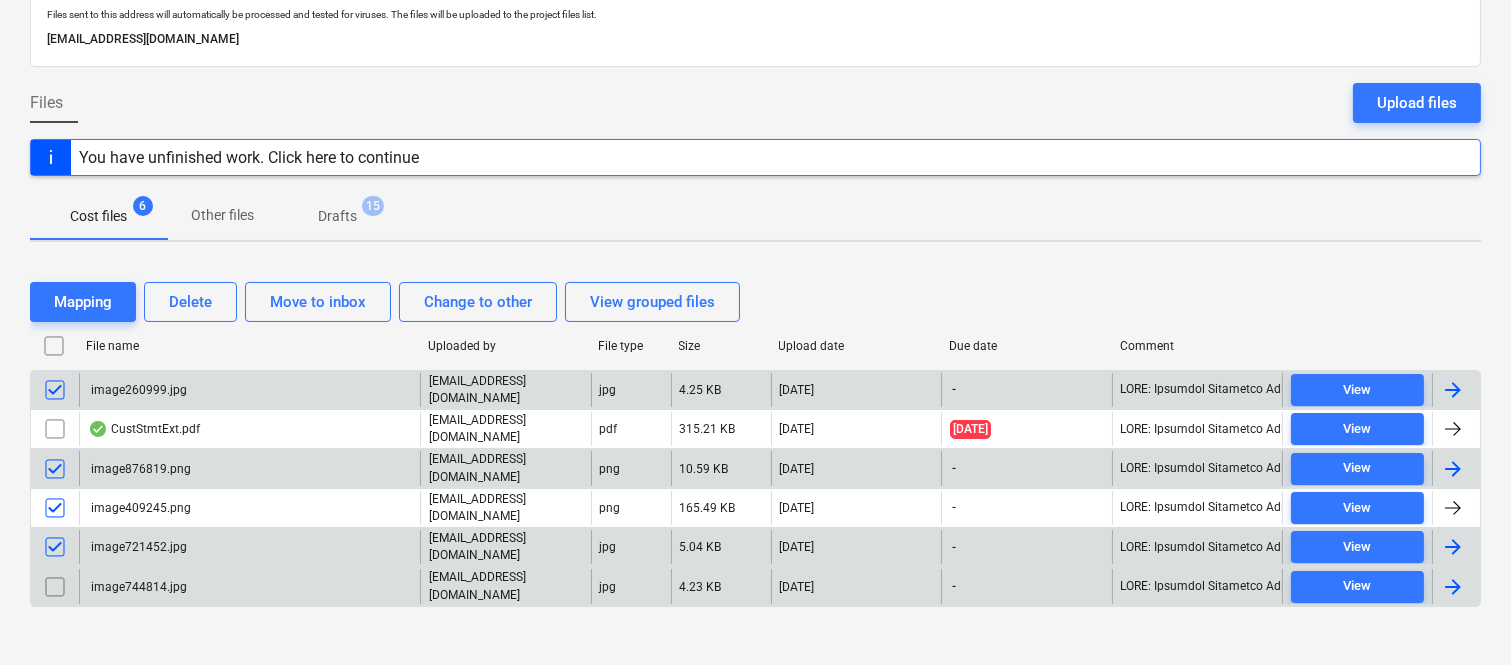 click at bounding box center [55, 587] 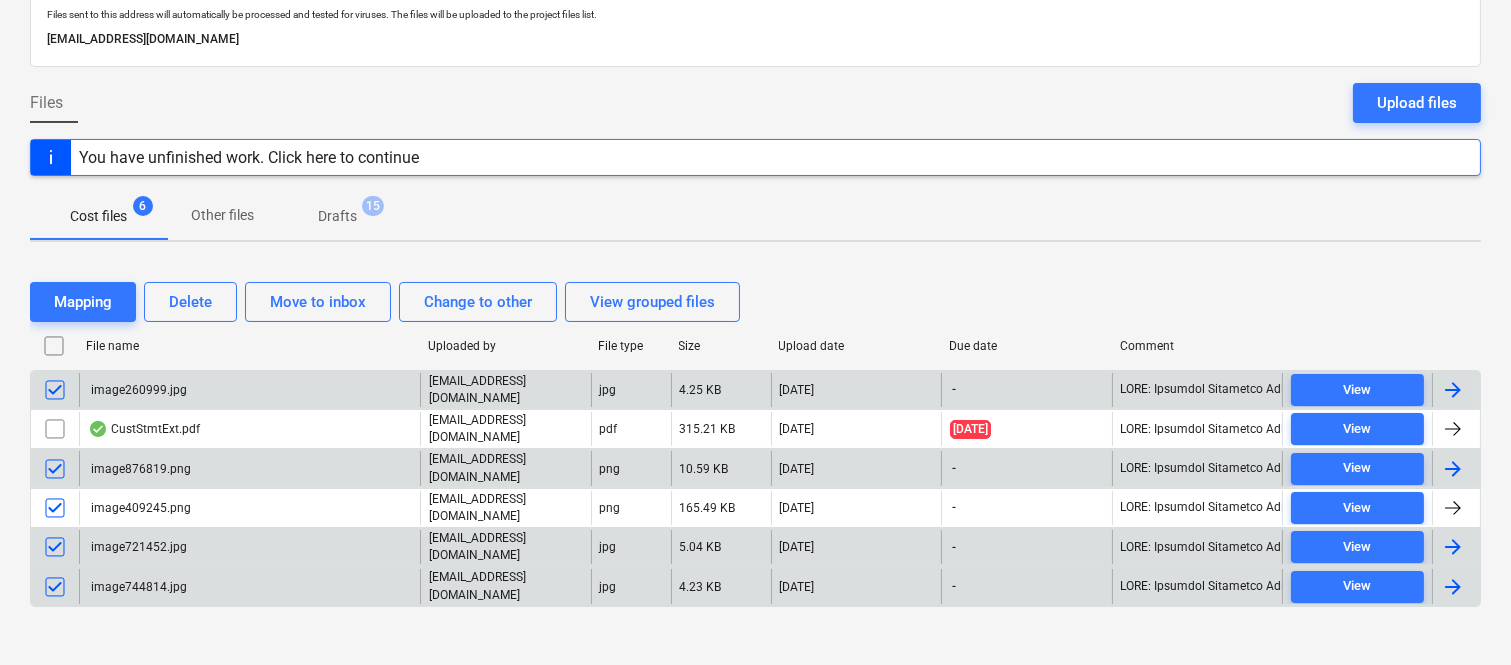 click at bounding box center (755, 623) 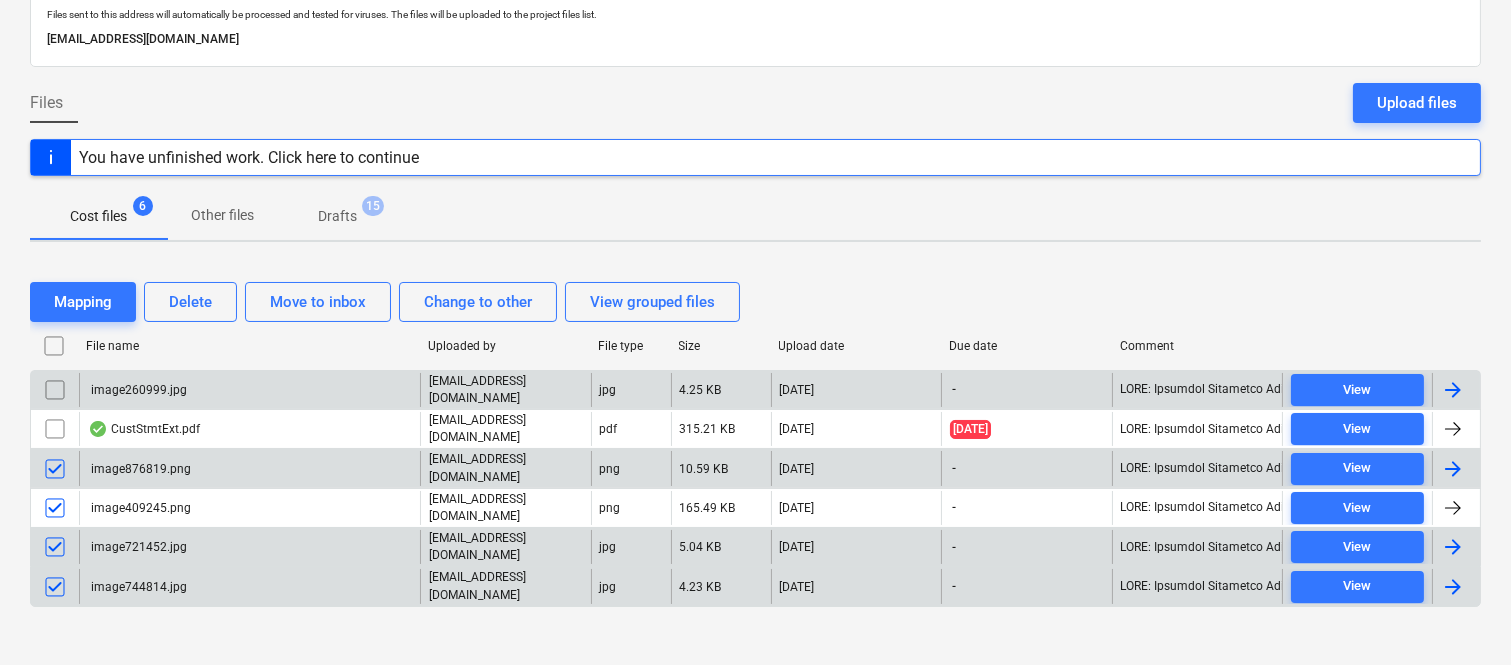 click at bounding box center (55, 469) 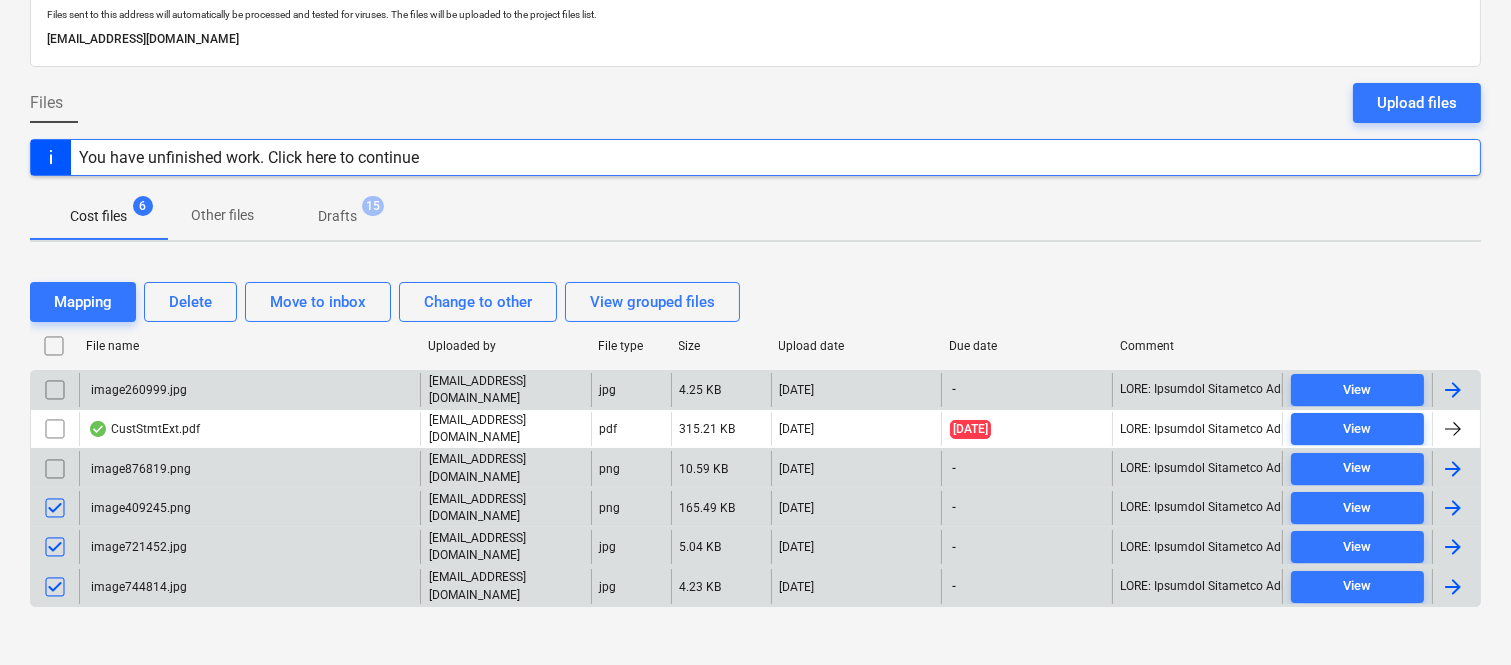 click at bounding box center [55, 508] 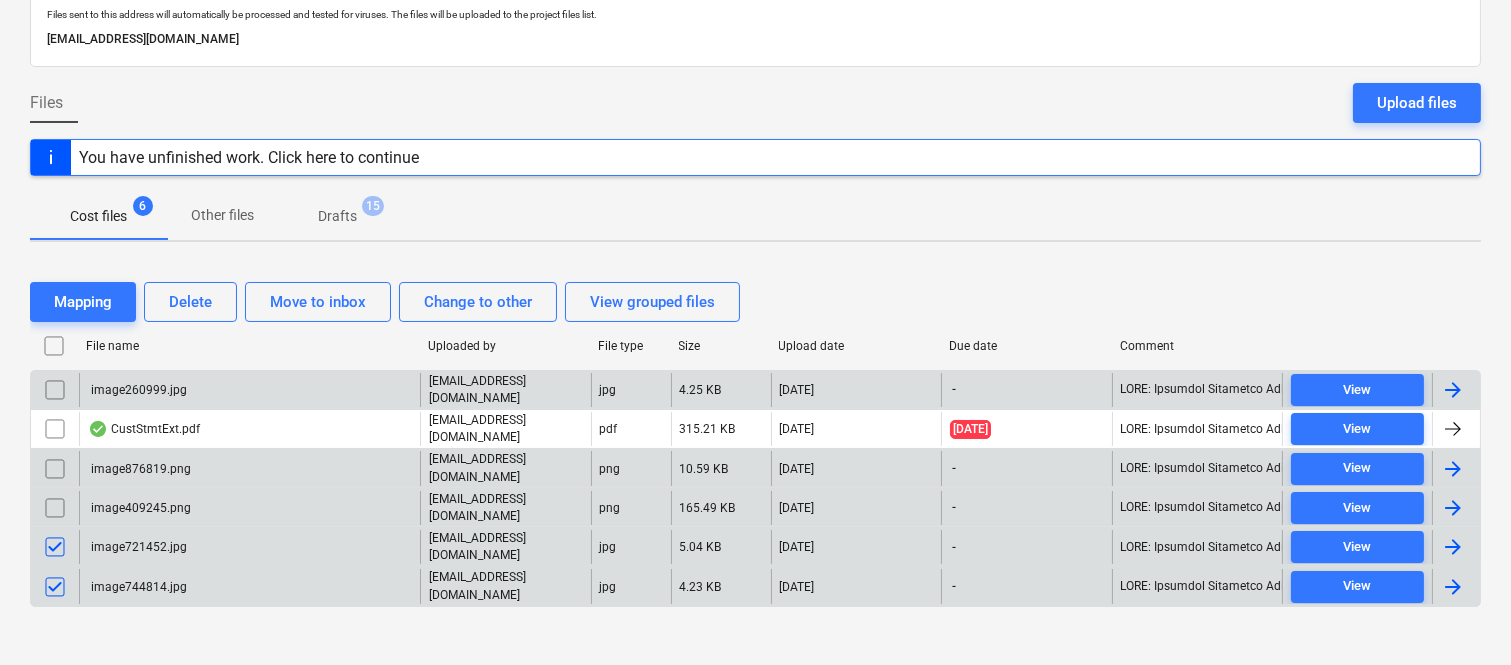 click at bounding box center (55, 547) 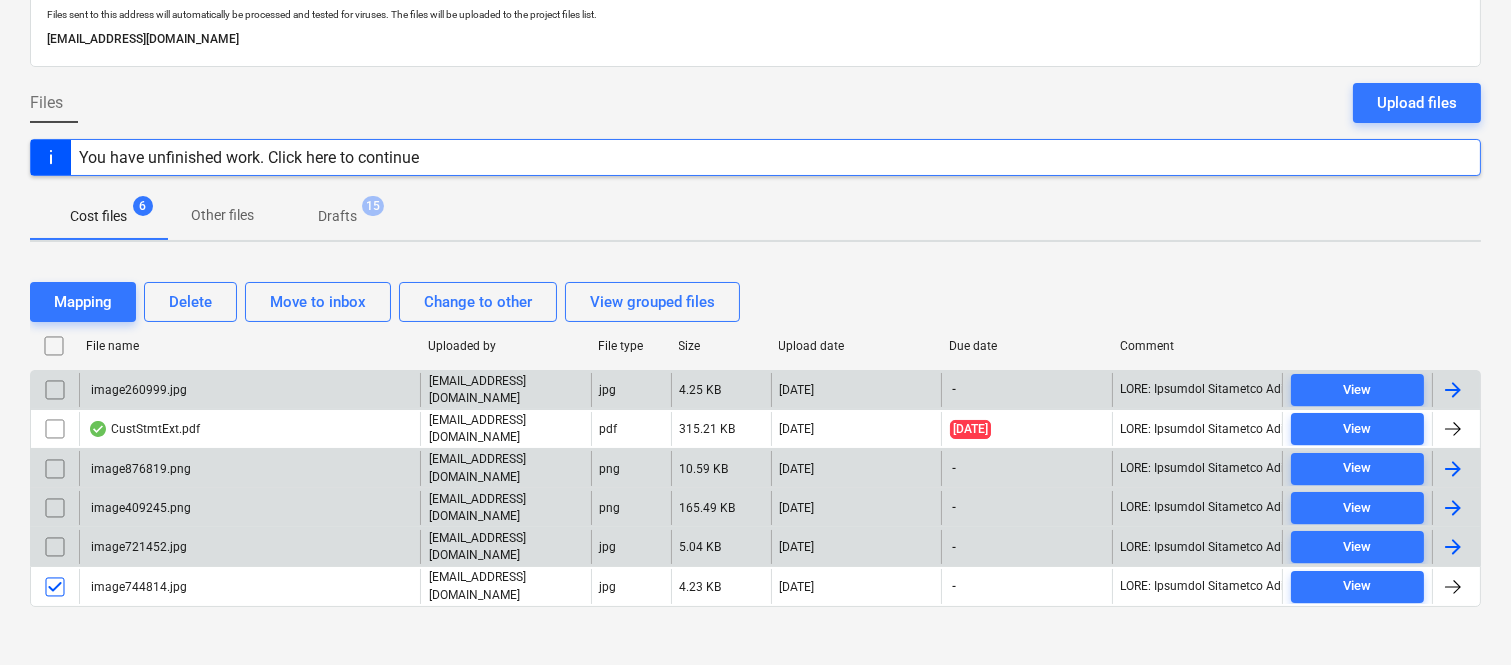 drag, startPoint x: 57, startPoint y: 567, endPoint x: 237, endPoint y: 468, distance: 205.42882 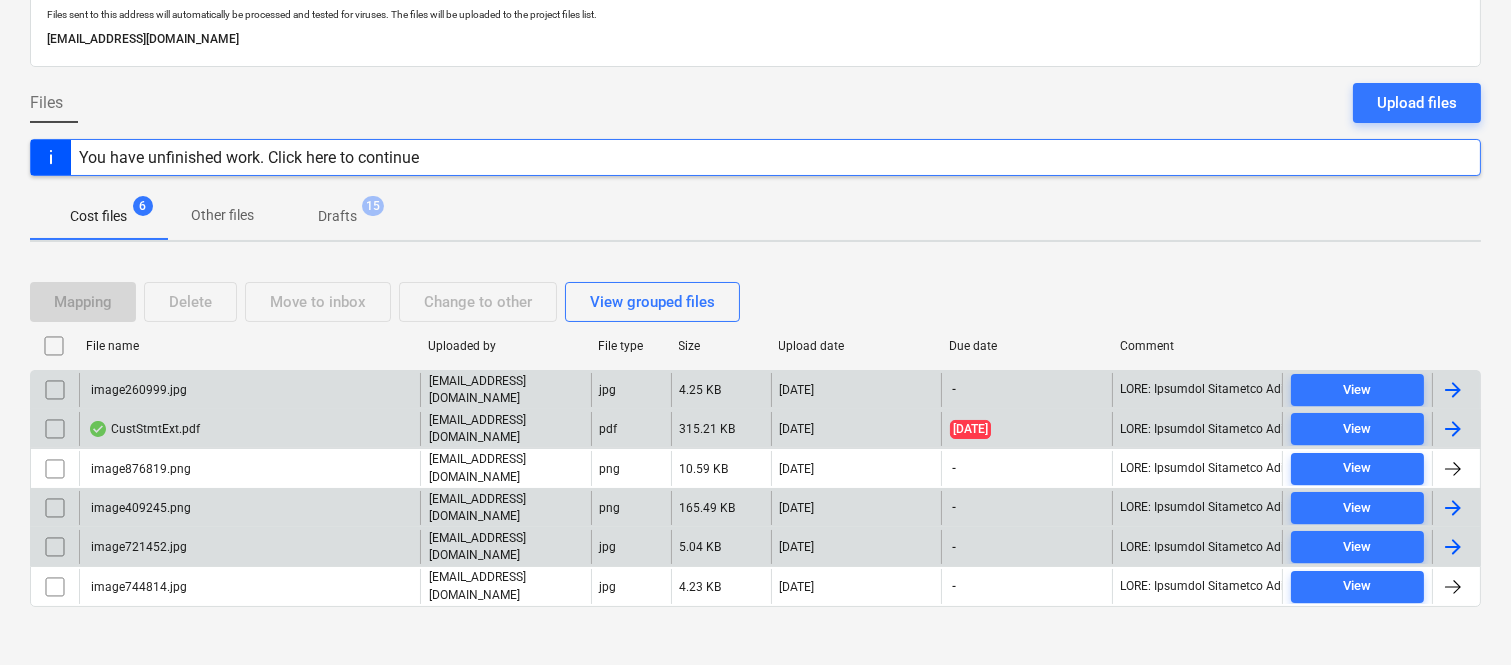 click on "CustStmtExt.pdf" at bounding box center [249, 429] 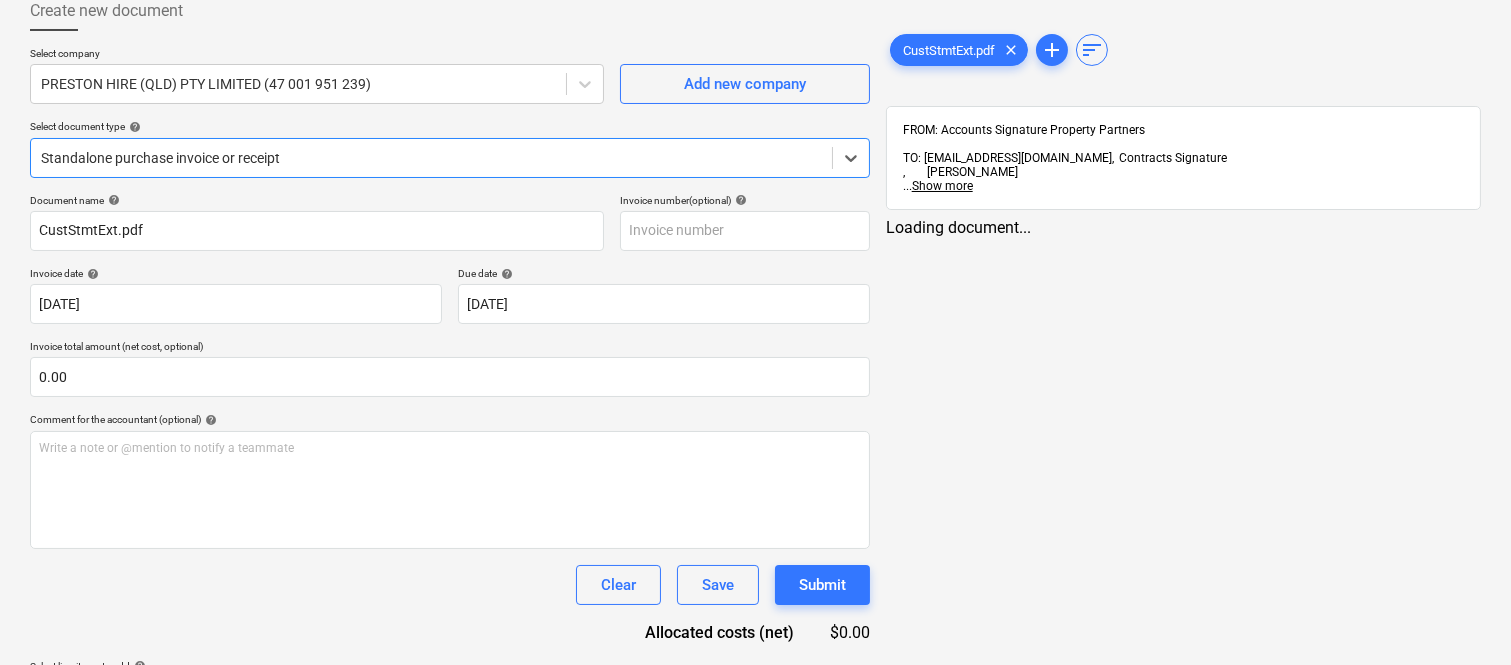 type on "CustStmtExt.pdf" 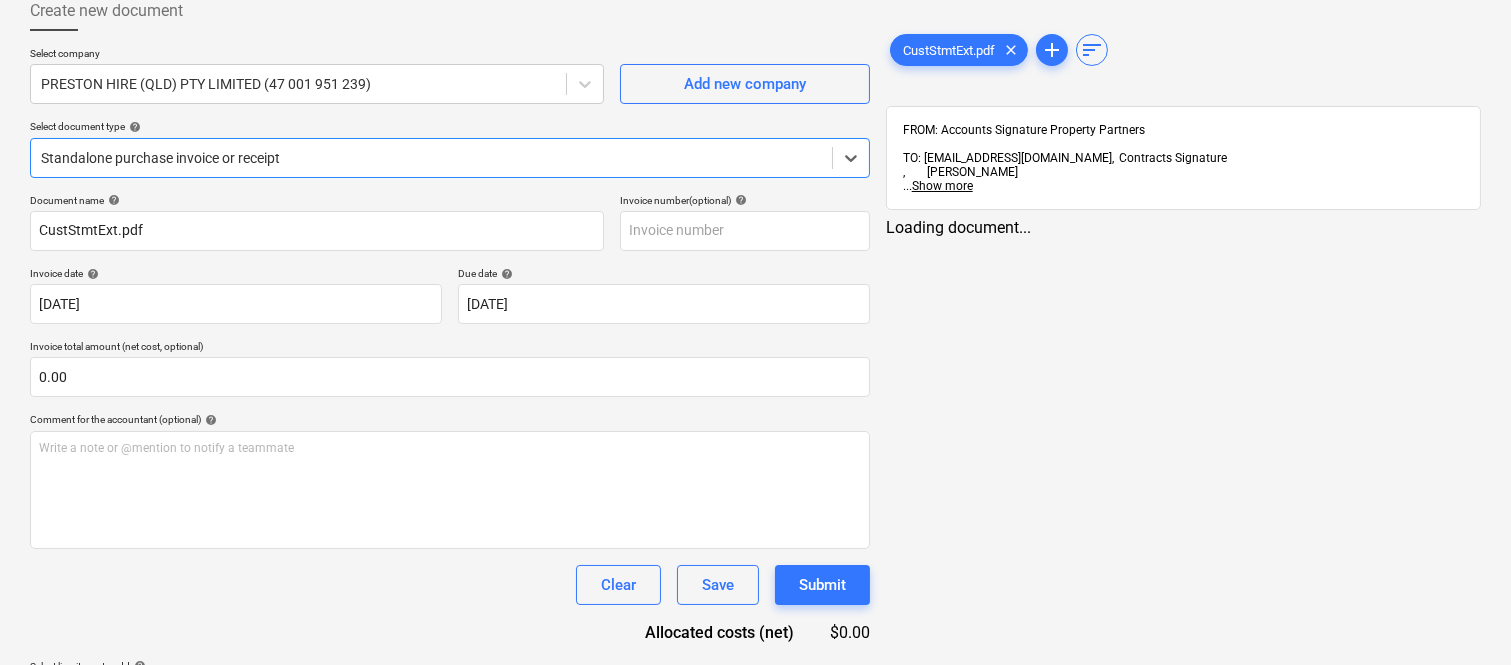 type on "[DATE]" 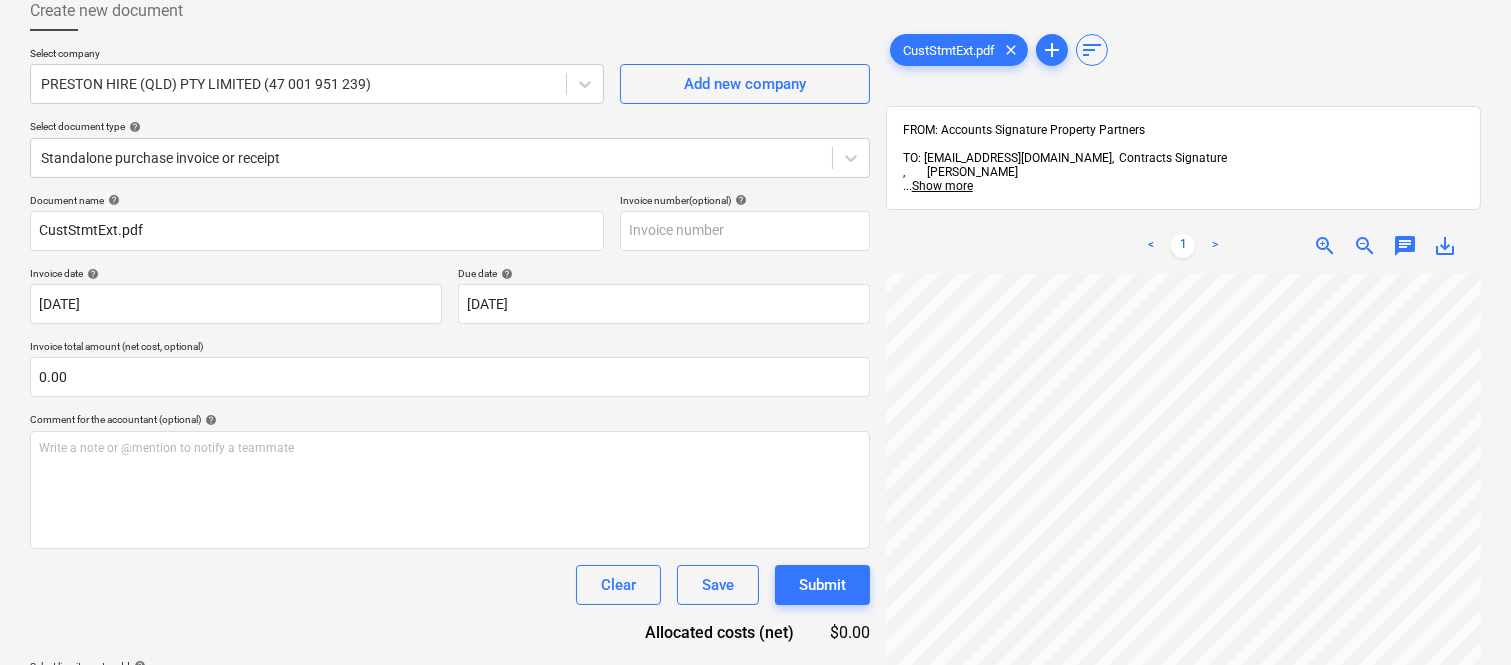 scroll, scrollTop: 107, scrollLeft: 456, axis: both 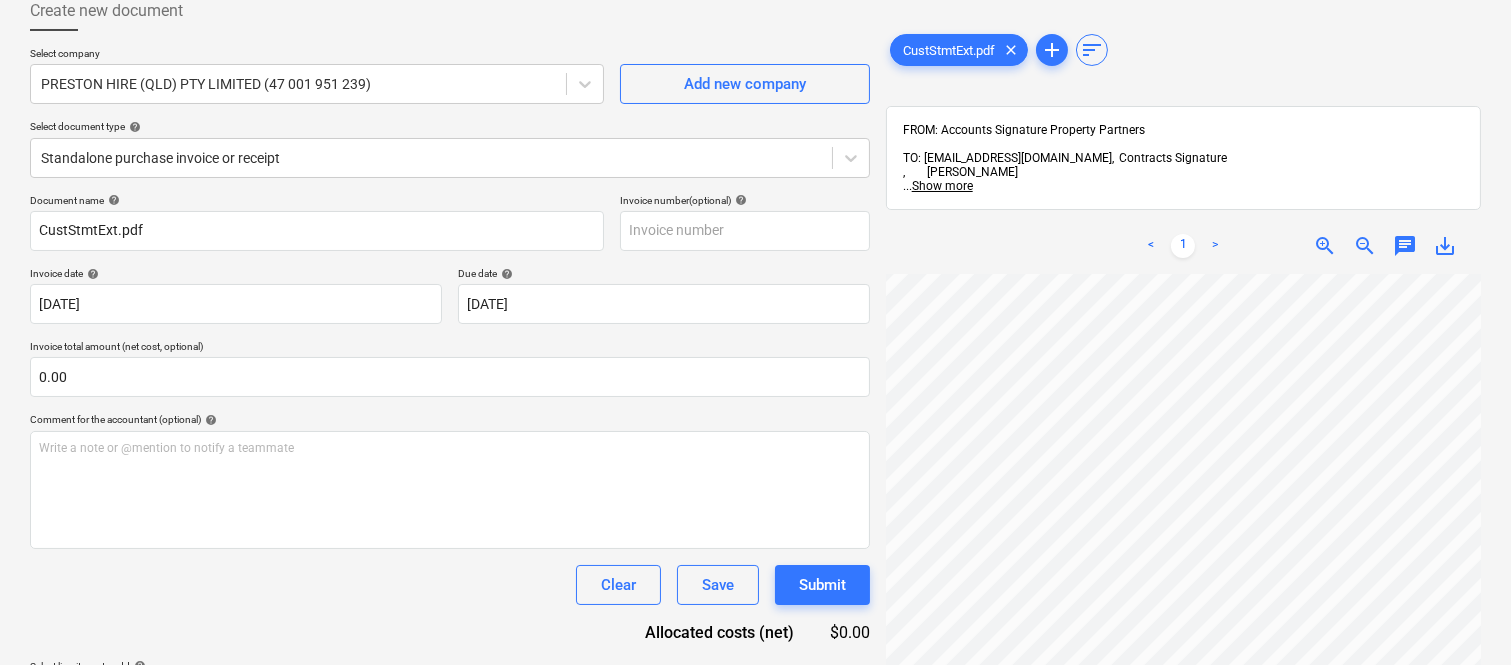 click on "< 1 > zoom_in zoom_out chat 0 save_alt" at bounding box center [1183, 550] 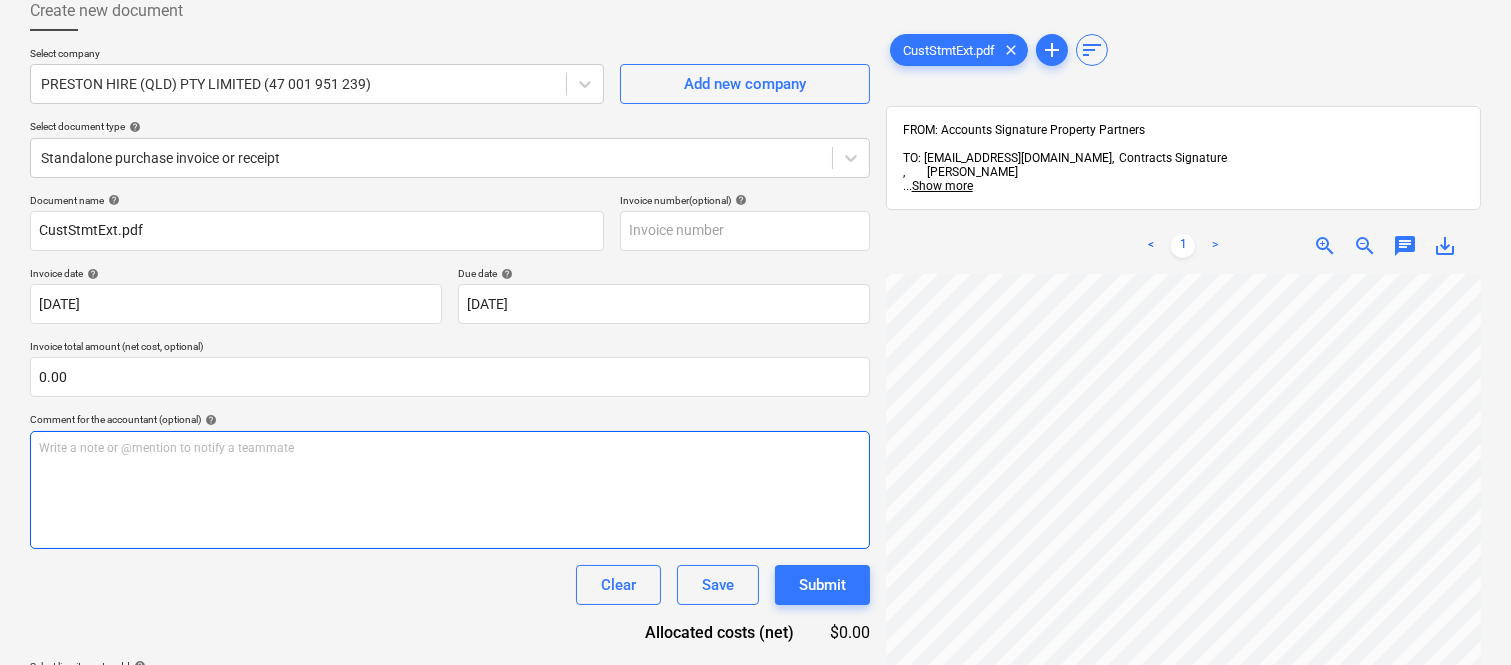 scroll, scrollTop: 0, scrollLeft: 456, axis: horizontal 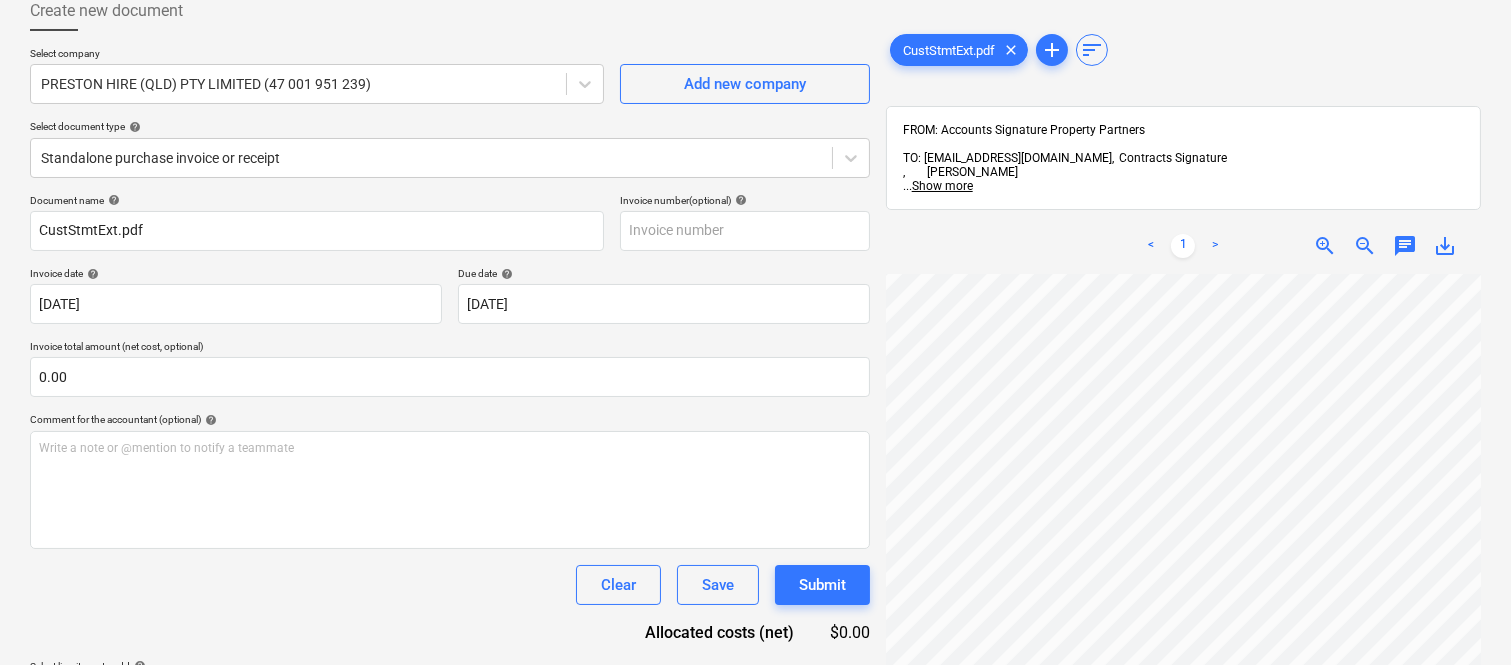 click on "< 1 > zoom_in zoom_out chat 0 save_alt" at bounding box center [1183, 550] 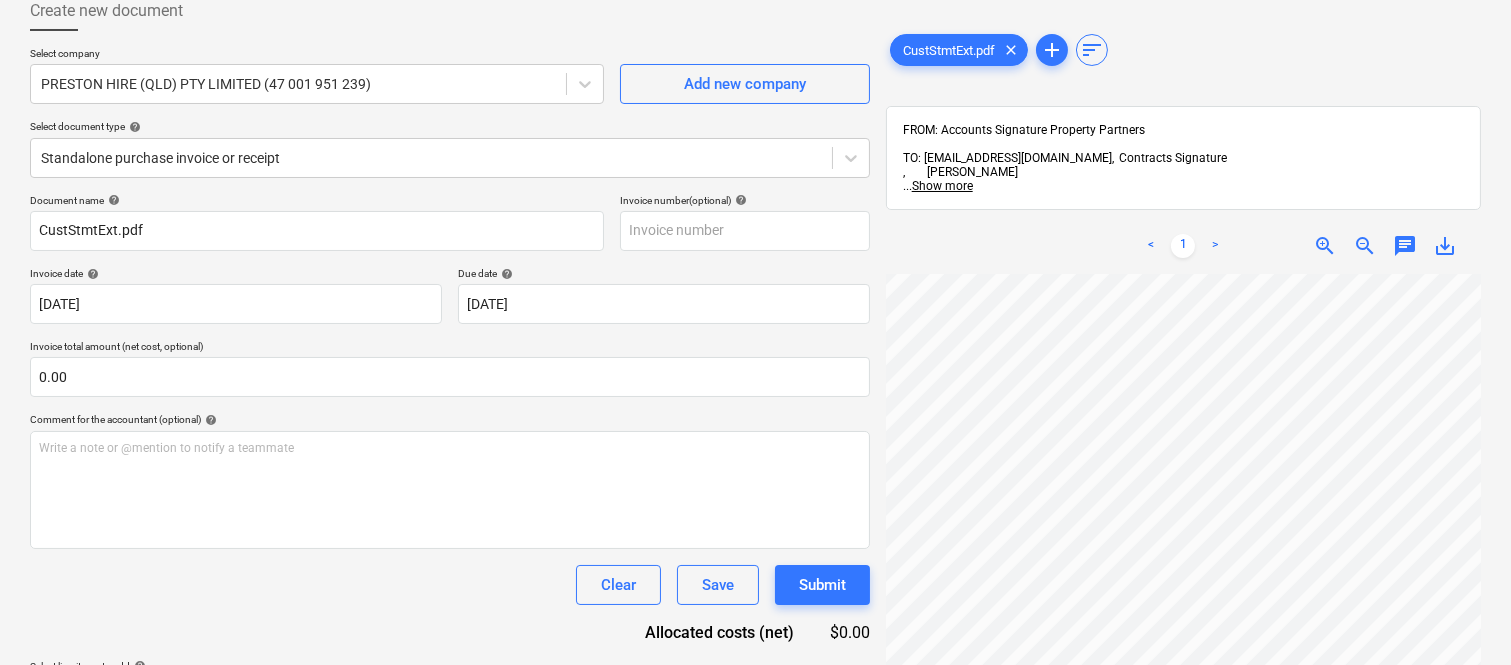 scroll, scrollTop: 292, scrollLeft: 146, axis: both 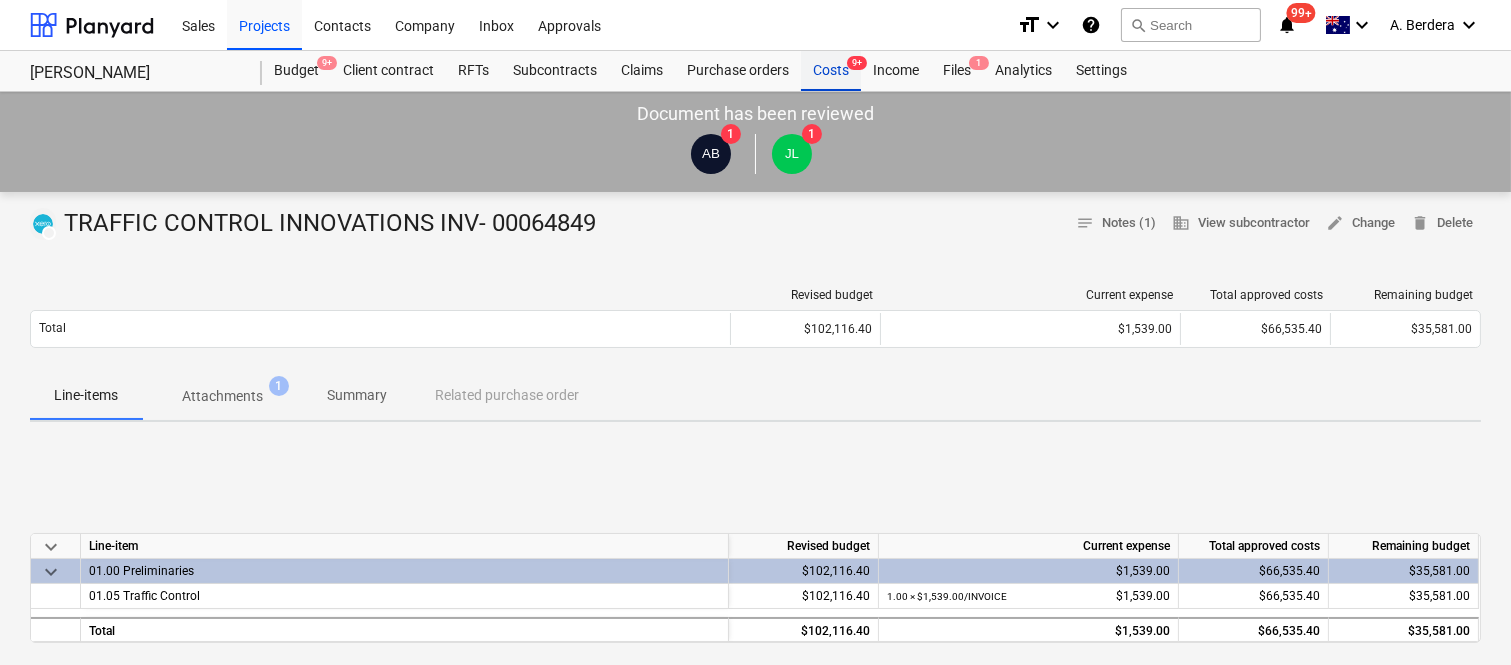 click on "Costs 9+" at bounding box center [831, 71] 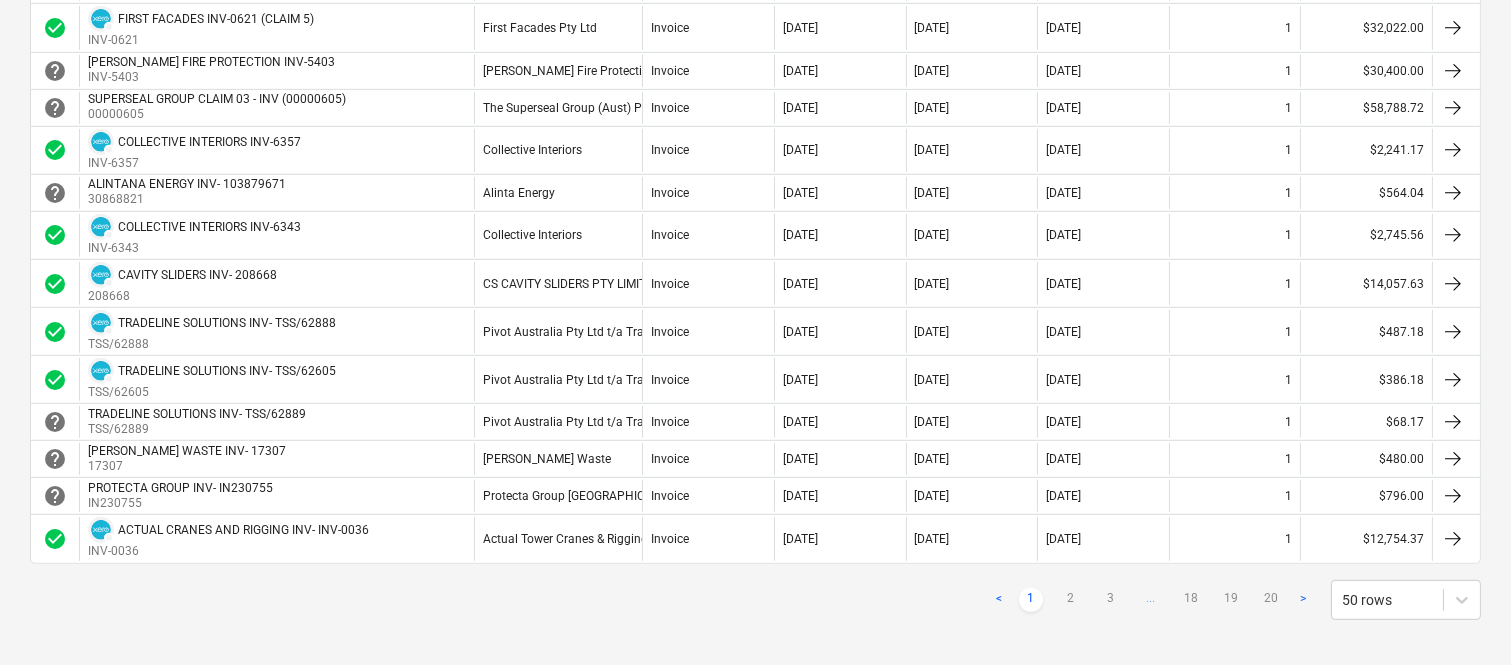 scroll, scrollTop: 1777, scrollLeft: 0, axis: vertical 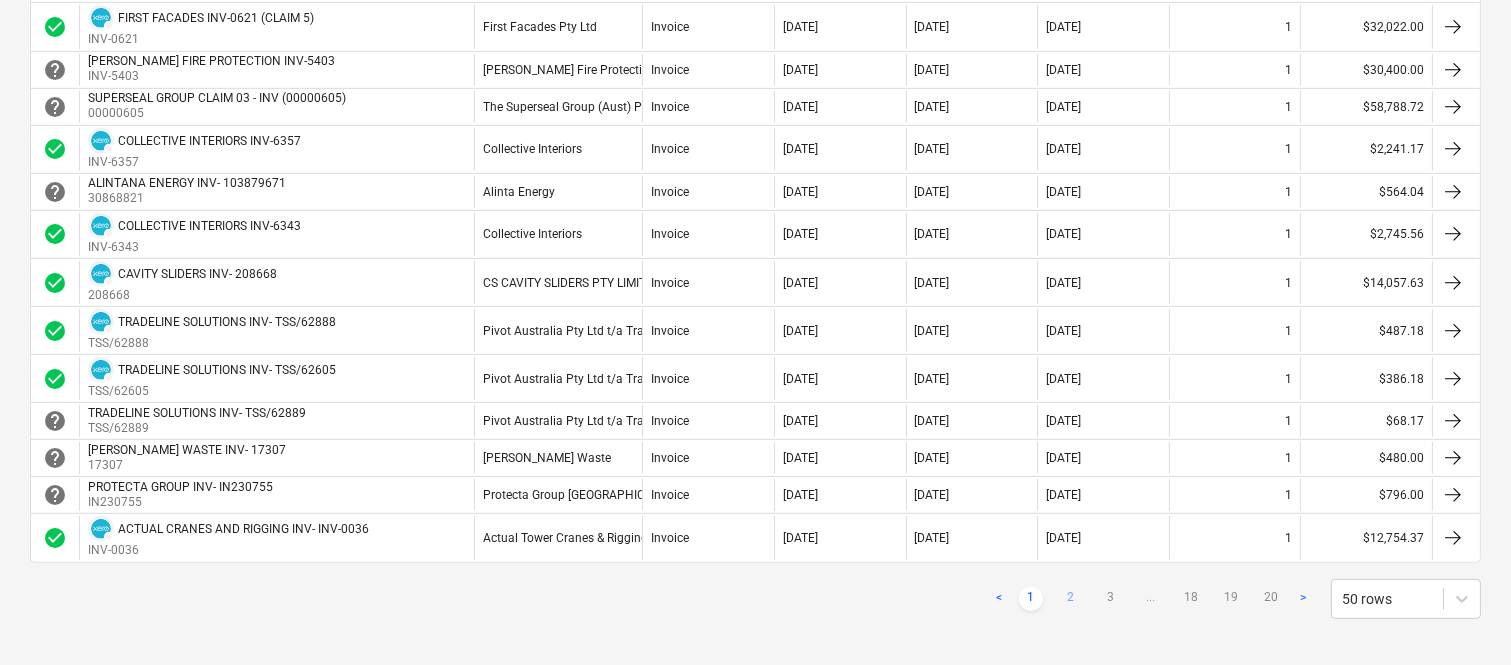 click on "2" at bounding box center [1071, 599] 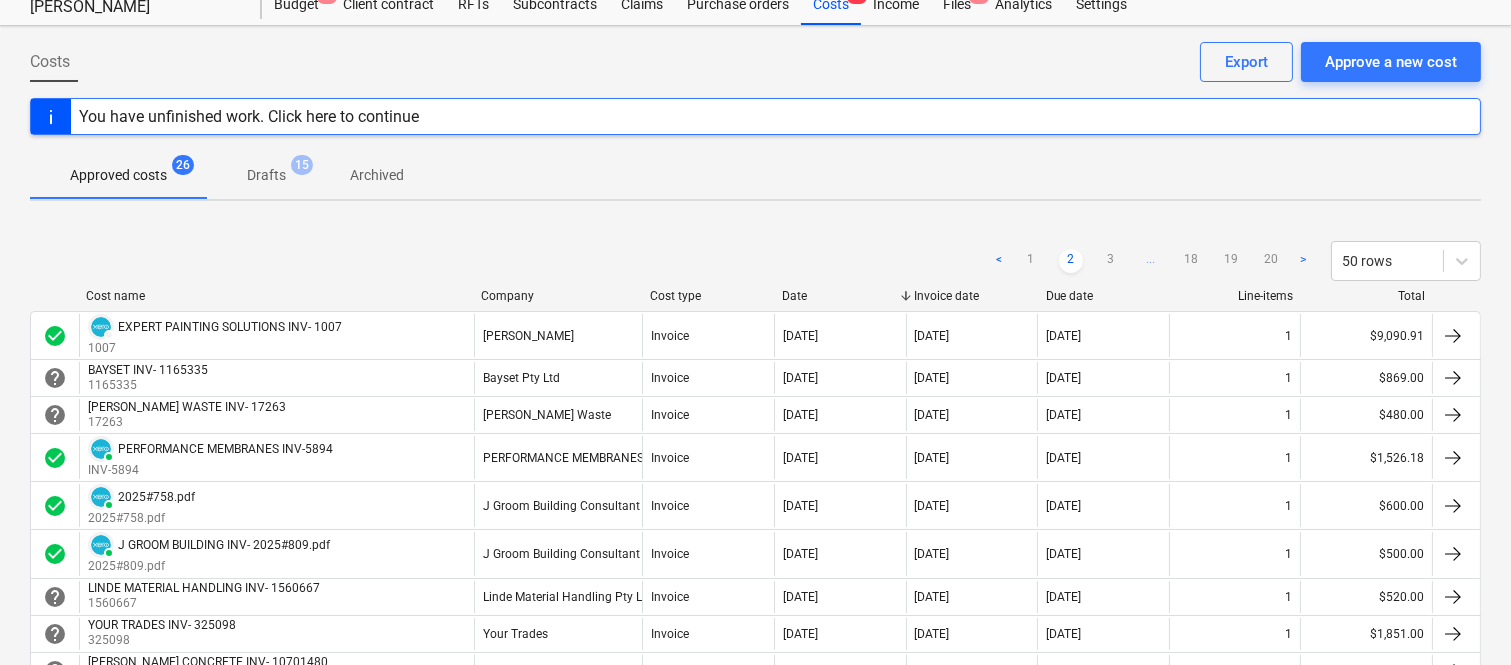 scroll, scrollTop: 22, scrollLeft: 0, axis: vertical 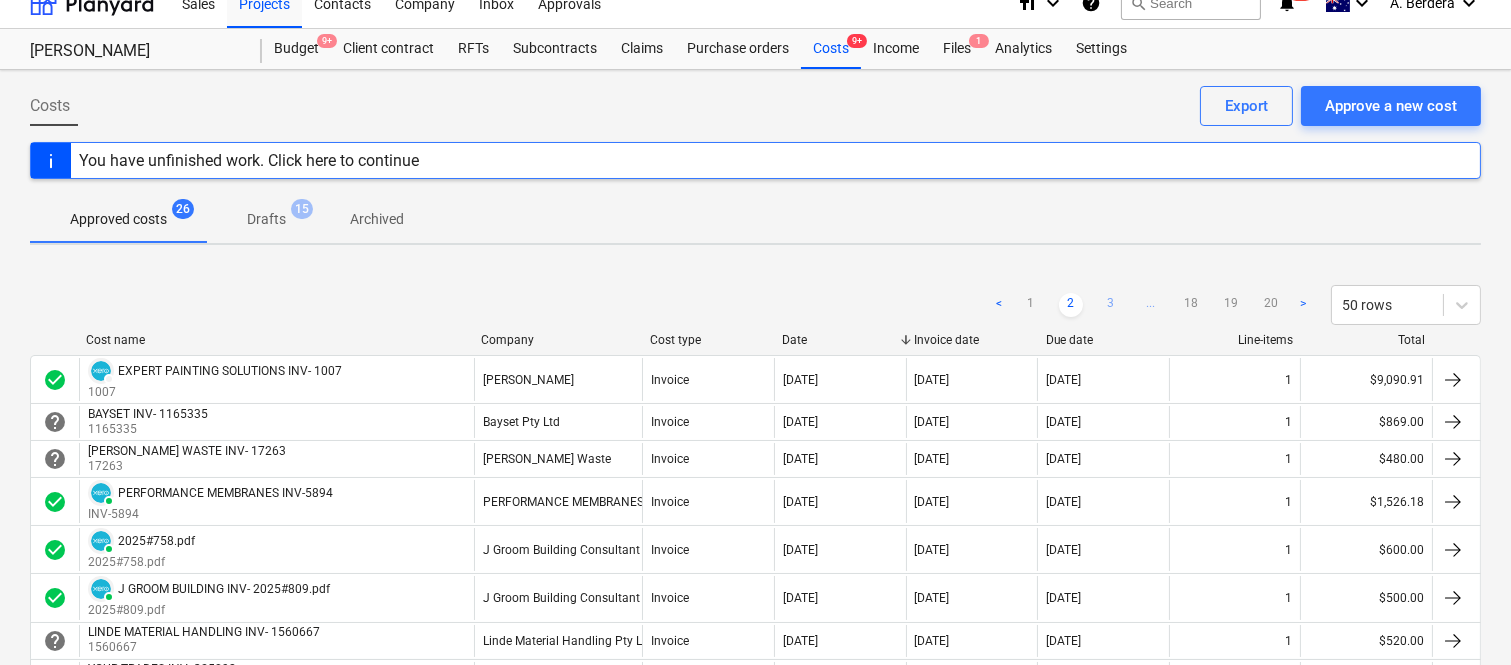 click on "3" at bounding box center (1111, 305) 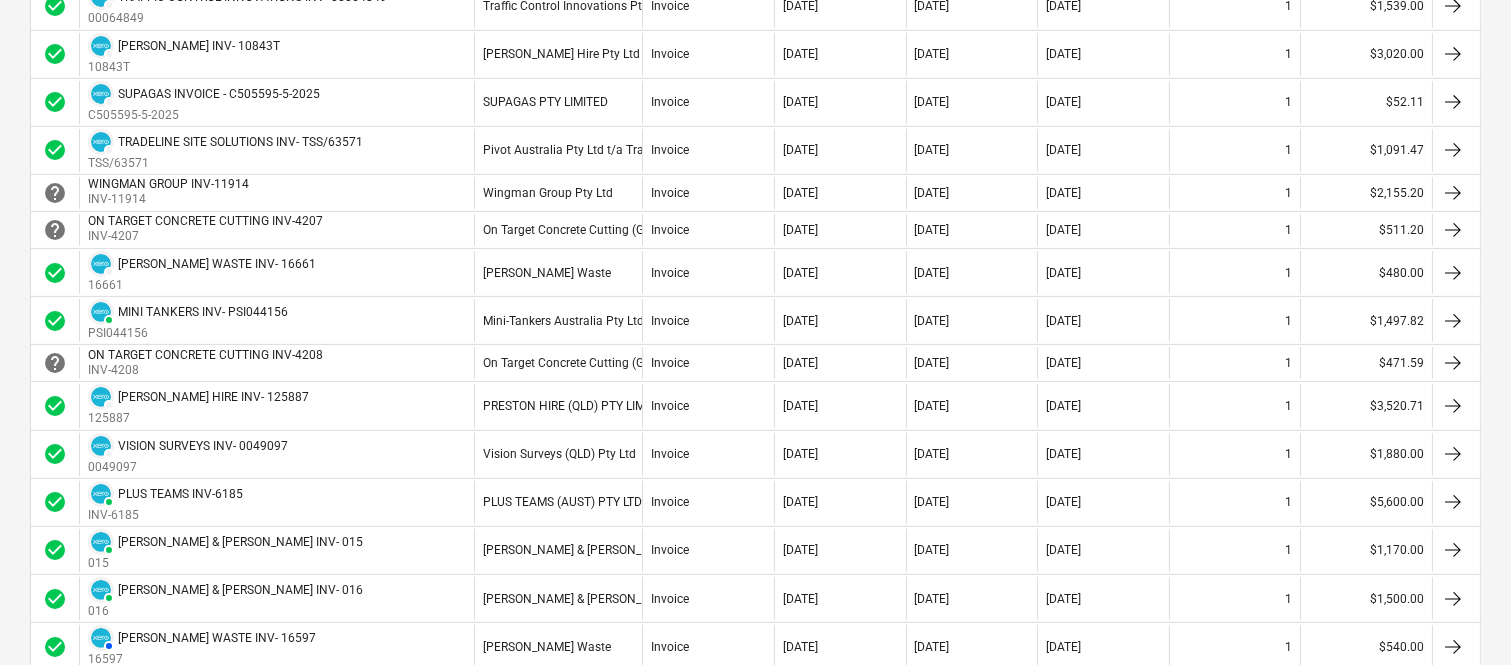 scroll, scrollTop: 911, scrollLeft: 0, axis: vertical 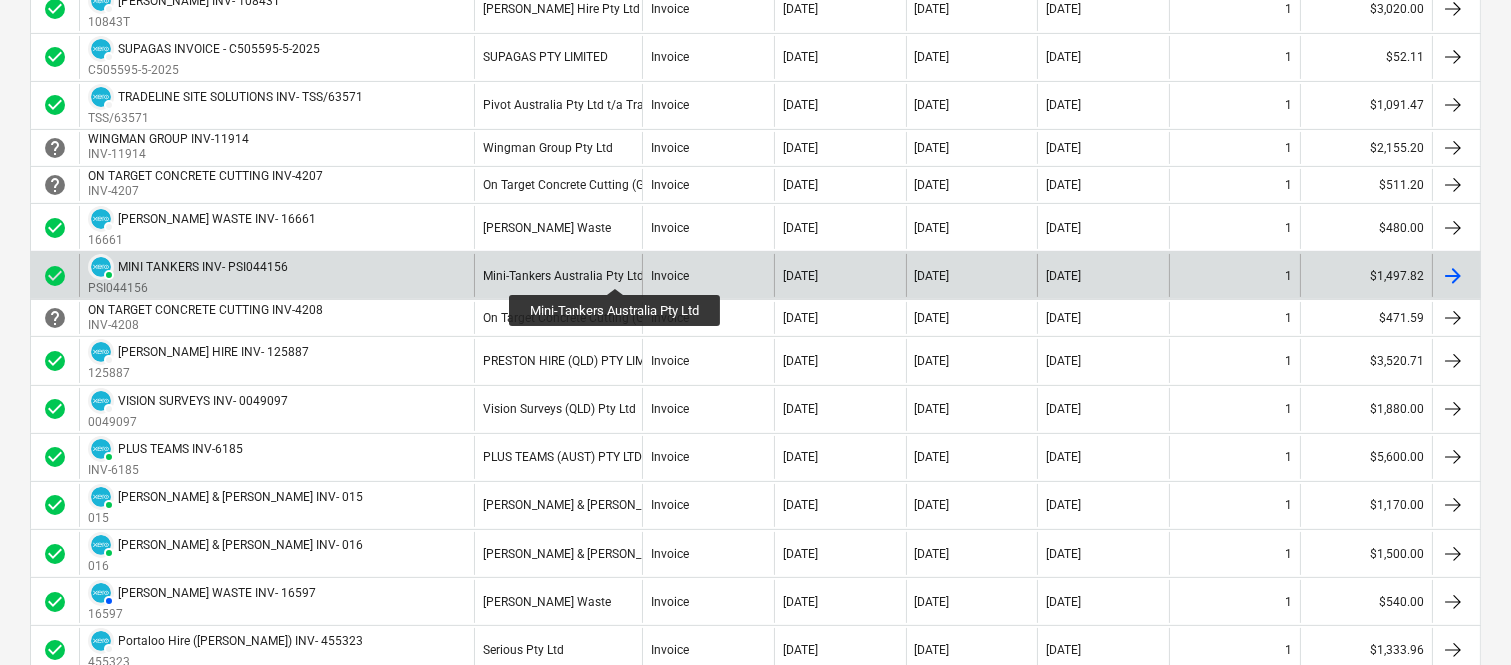 click on "Mini-Tankers Australia Pty Ltd" at bounding box center (563, 276) 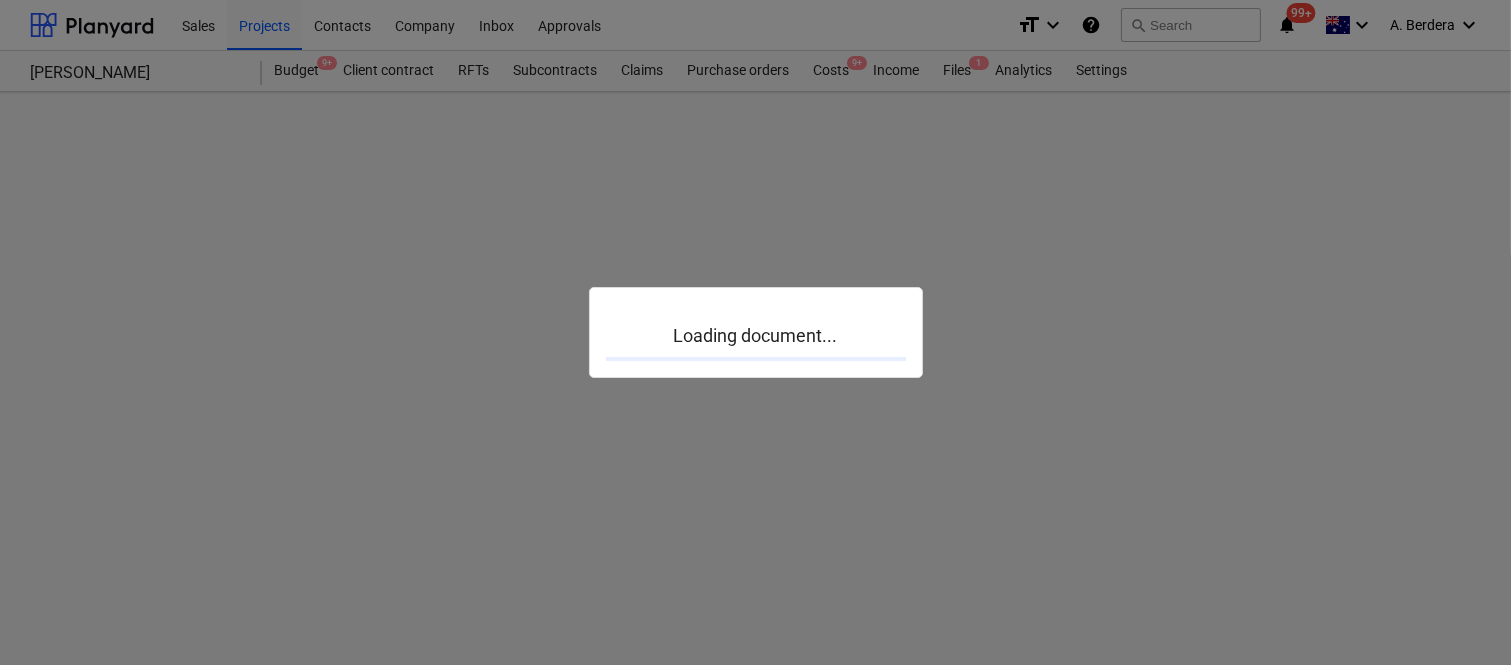 scroll, scrollTop: 0, scrollLeft: 0, axis: both 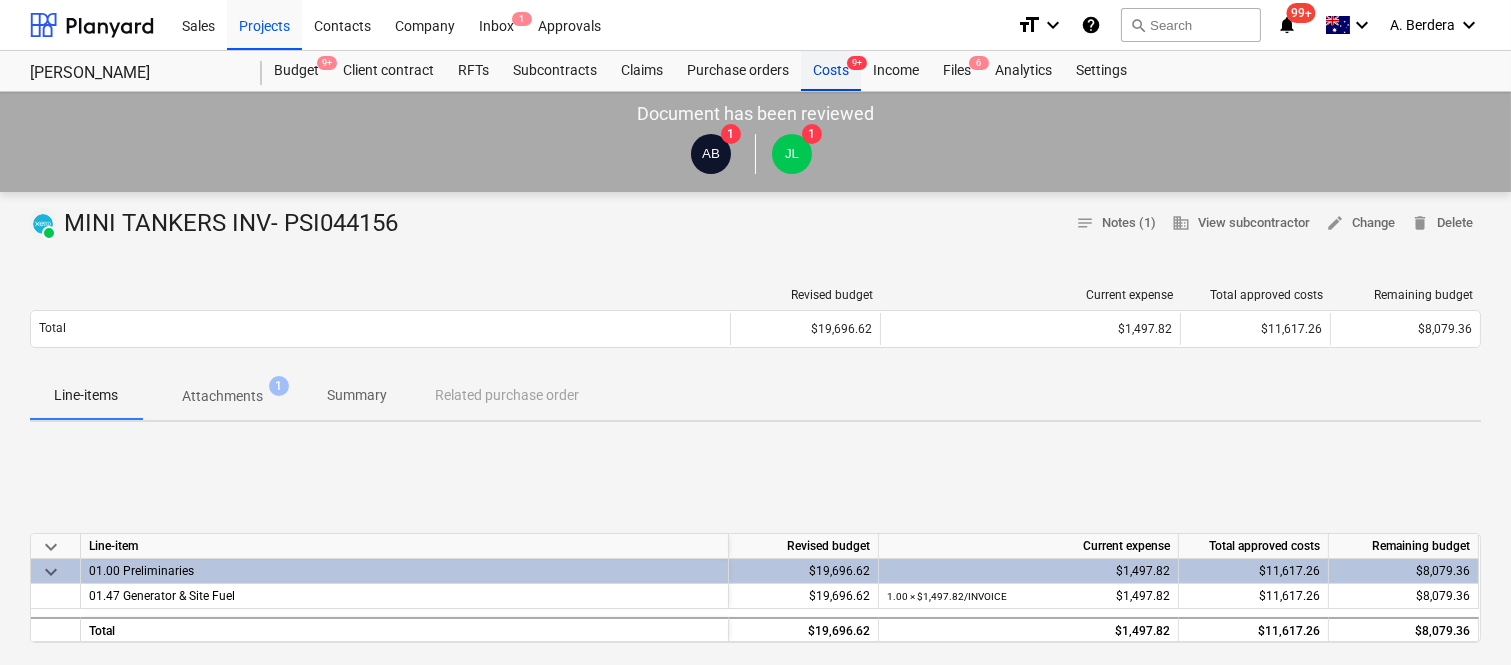 click on "Costs 9+" at bounding box center (831, 71) 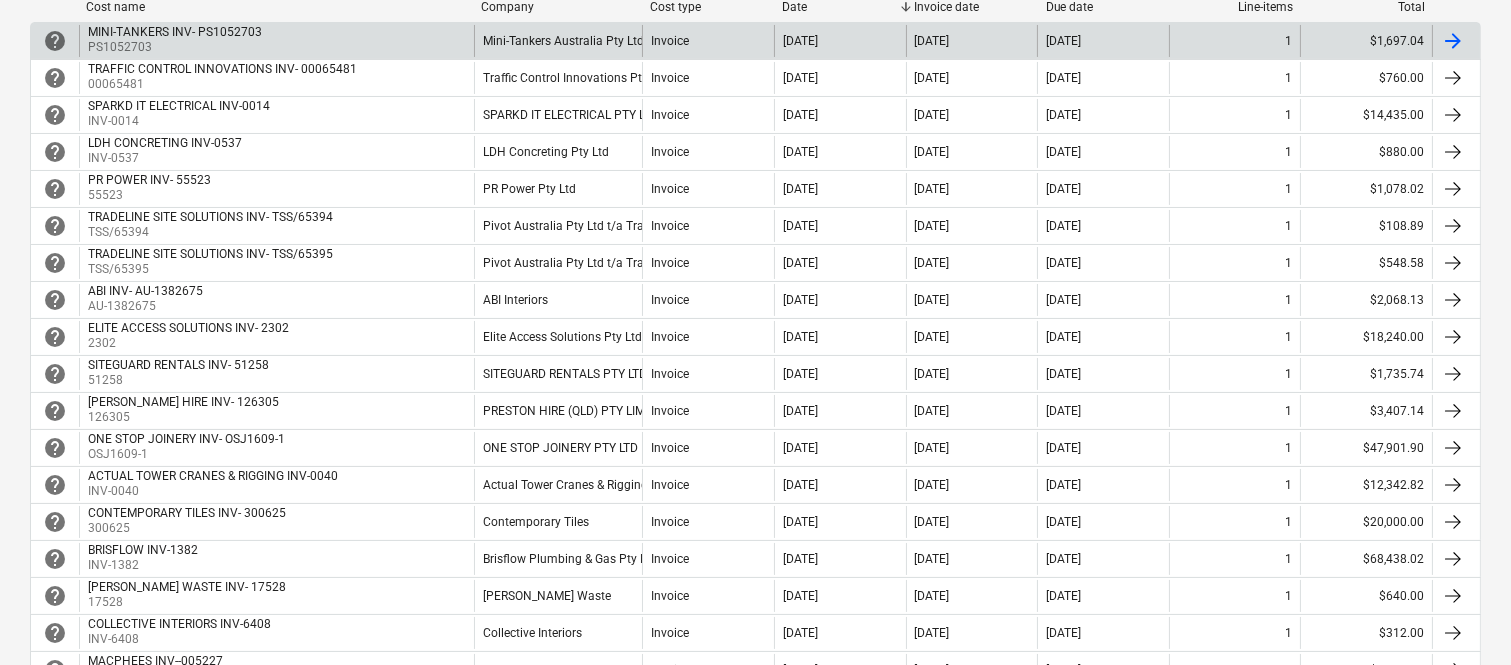 scroll, scrollTop: 400, scrollLeft: 0, axis: vertical 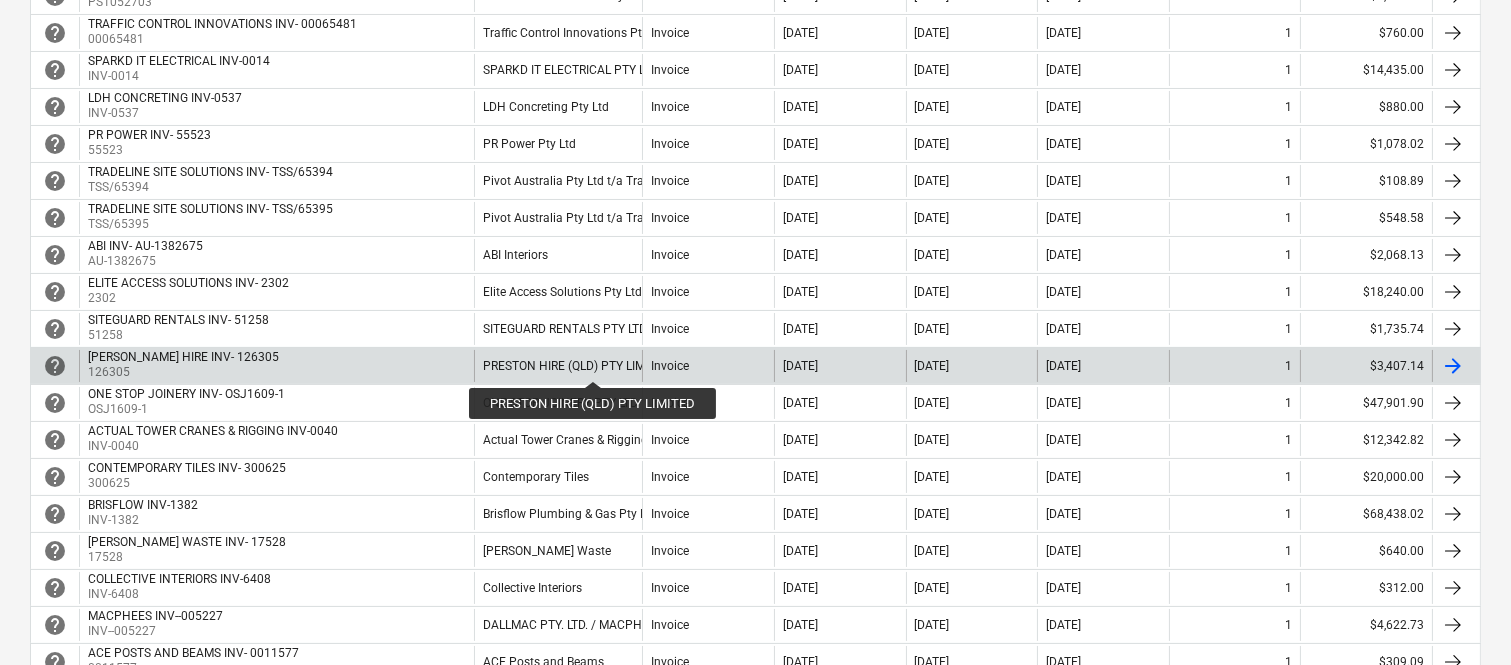 click on "PRESTON HIRE (QLD) PTY LIMITED" at bounding box center [576, 366] 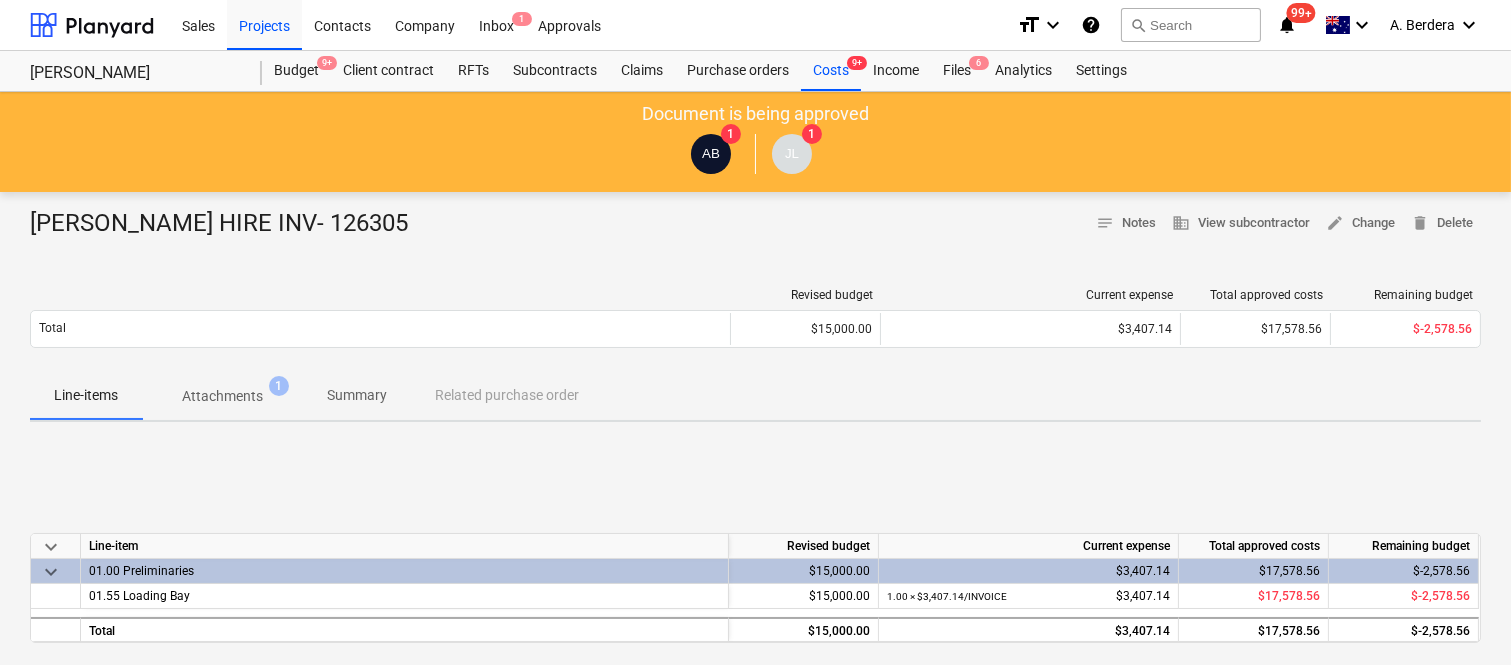 click on "Attachments" at bounding box center [222, 396] 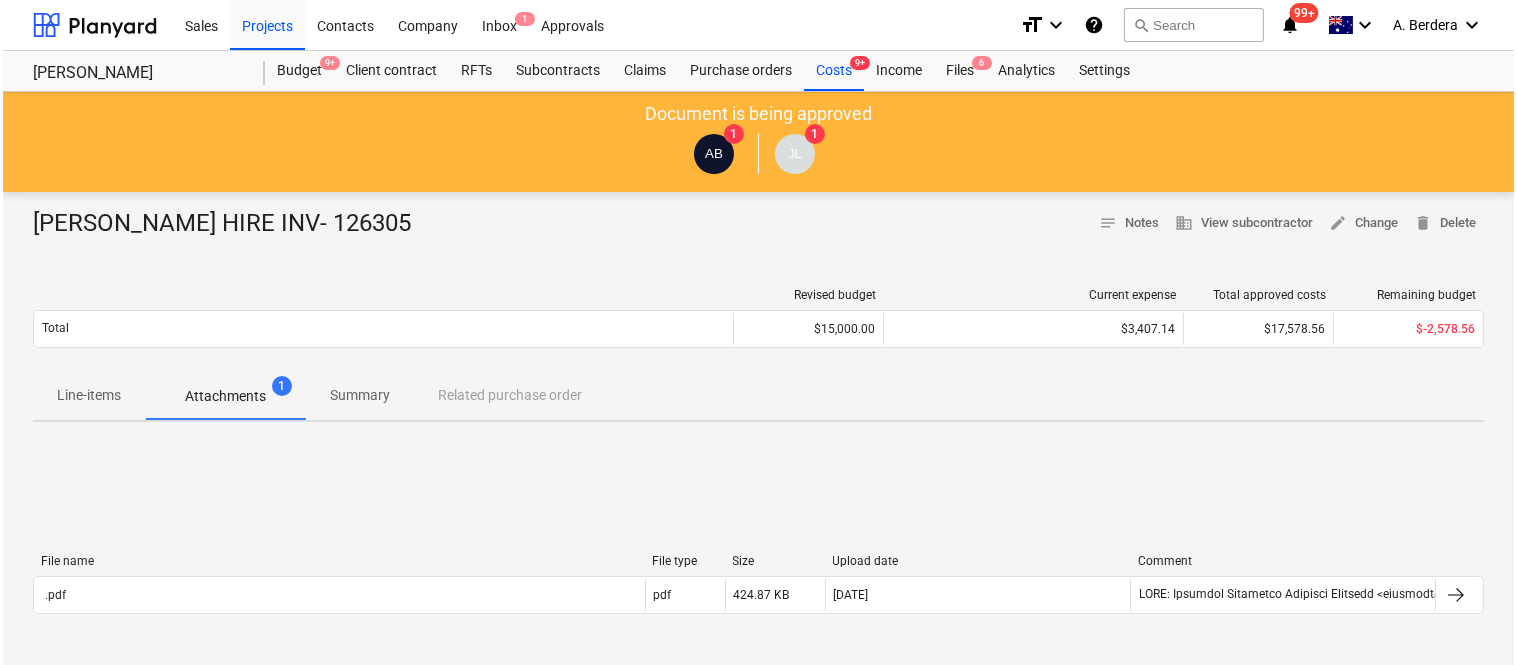 scroll, scrollTop: 385, scrollLeft: 0, axis: vertical 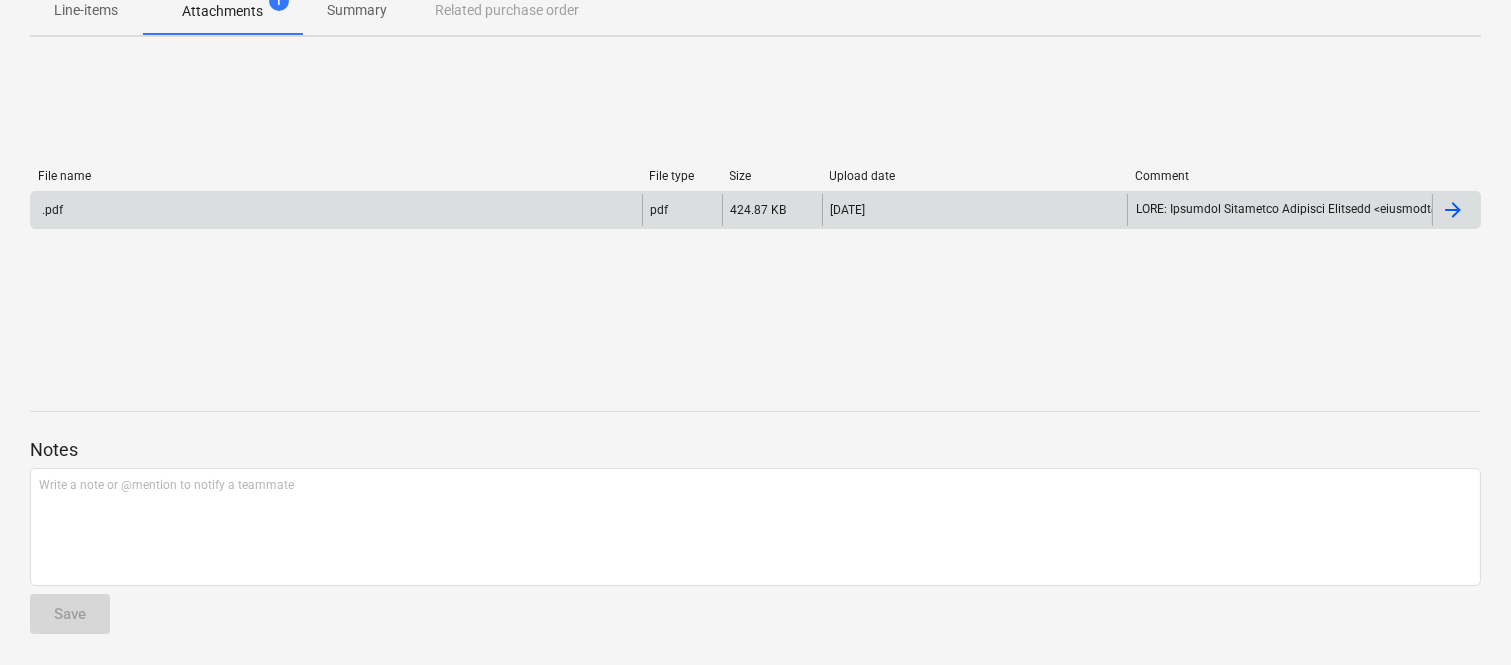 click on ".pdf" at bounding box center [336, 210] 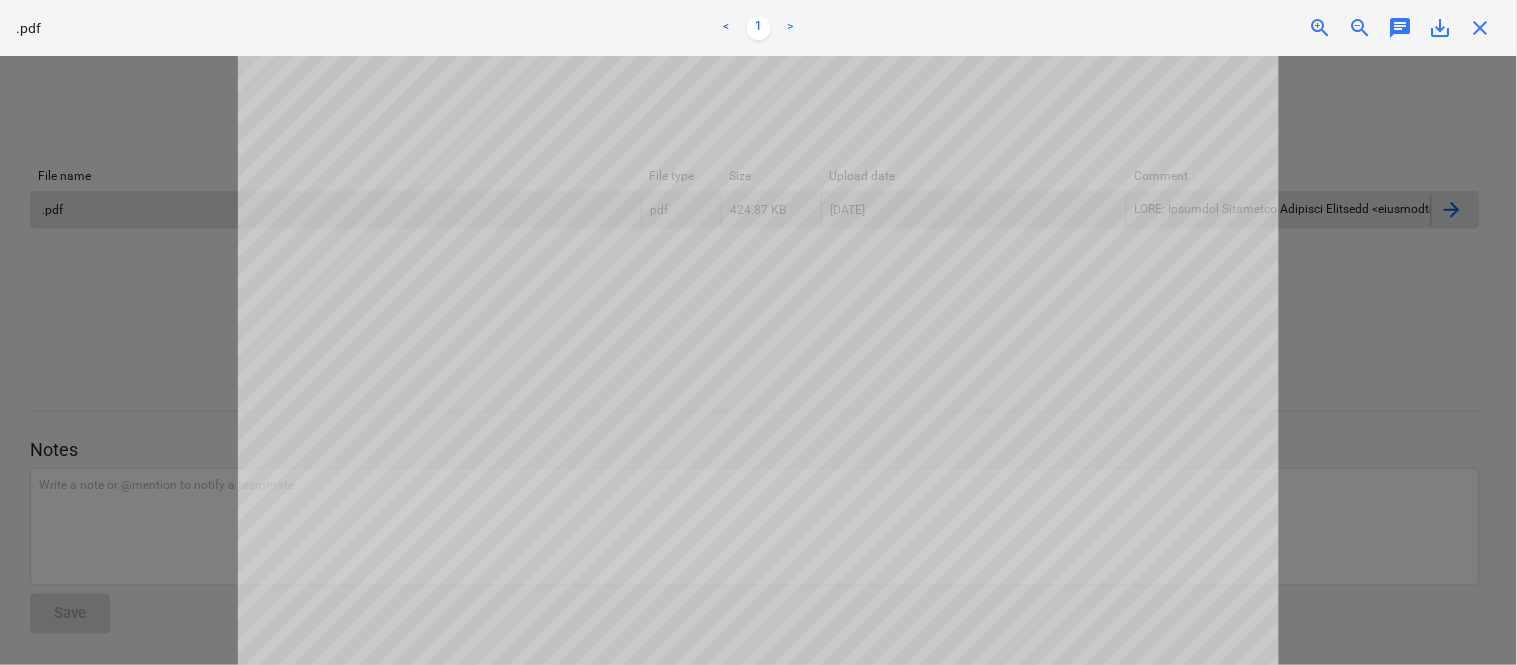 scroll, scrollTop: 867, scrollLeft: 0, axis: vertical 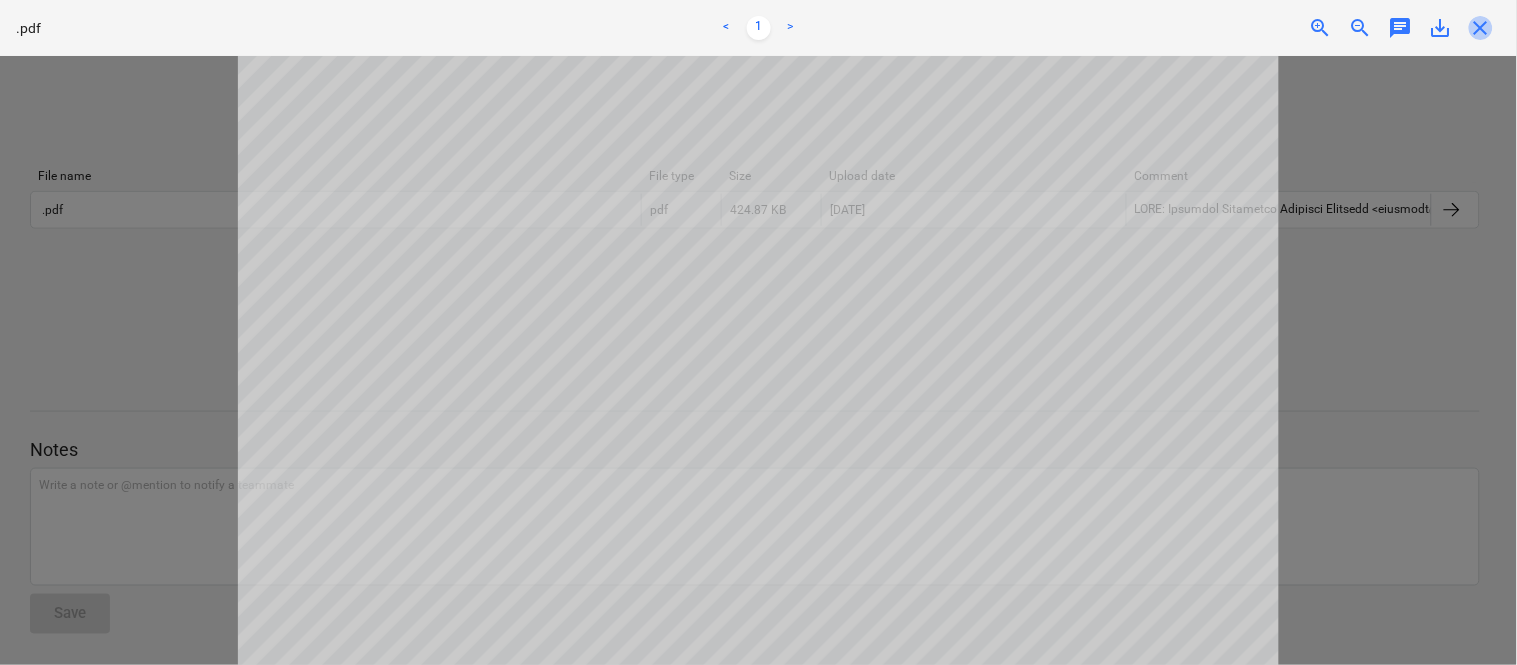 click on "close" at bounding box center (1481, 28) 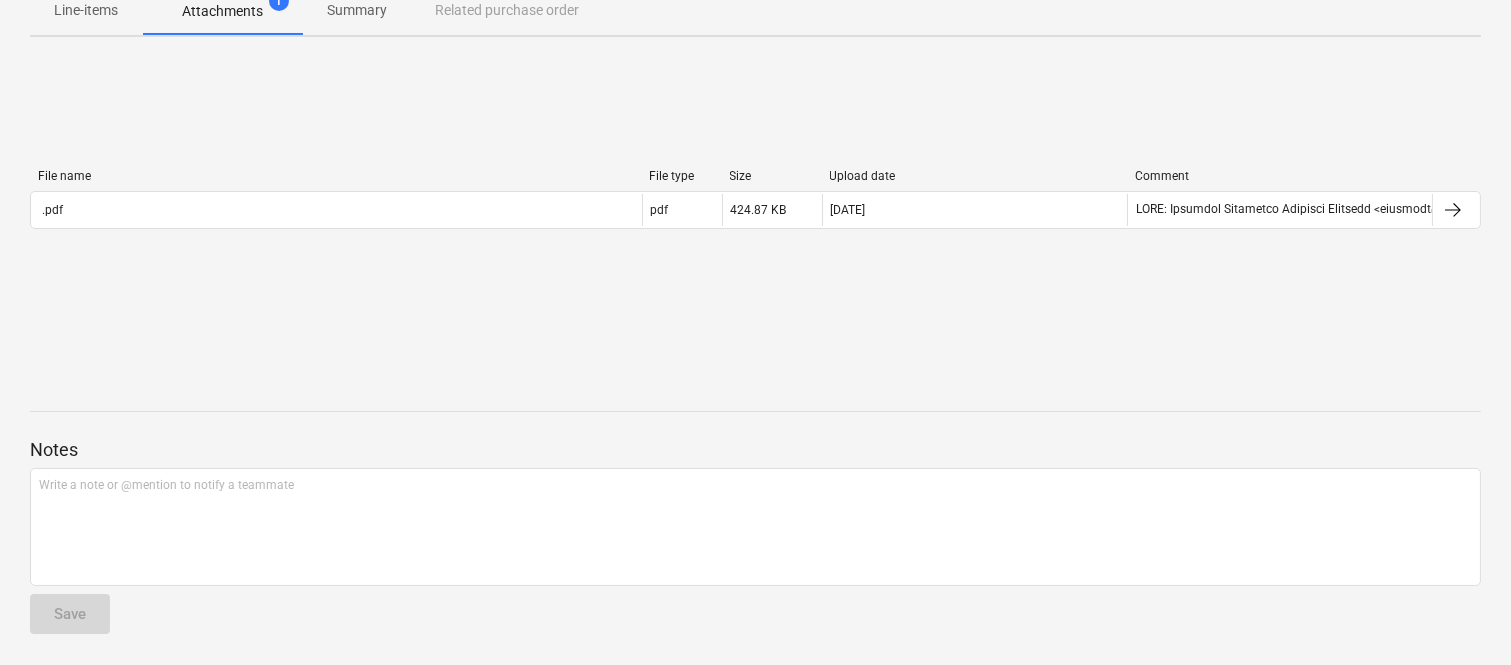 scroll, scrollTop: 0, scrollLeft: 0, axis: both 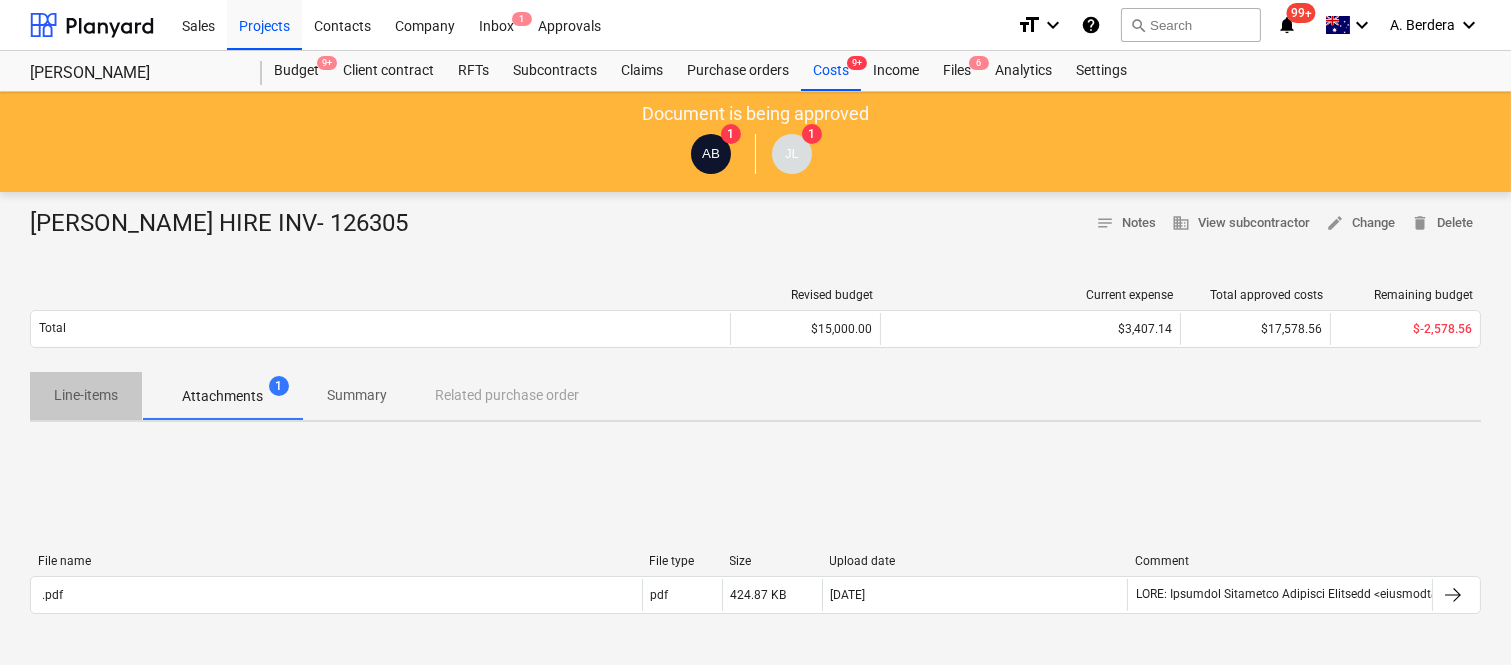 click on "Line-items" at bounding box center [86, 395] 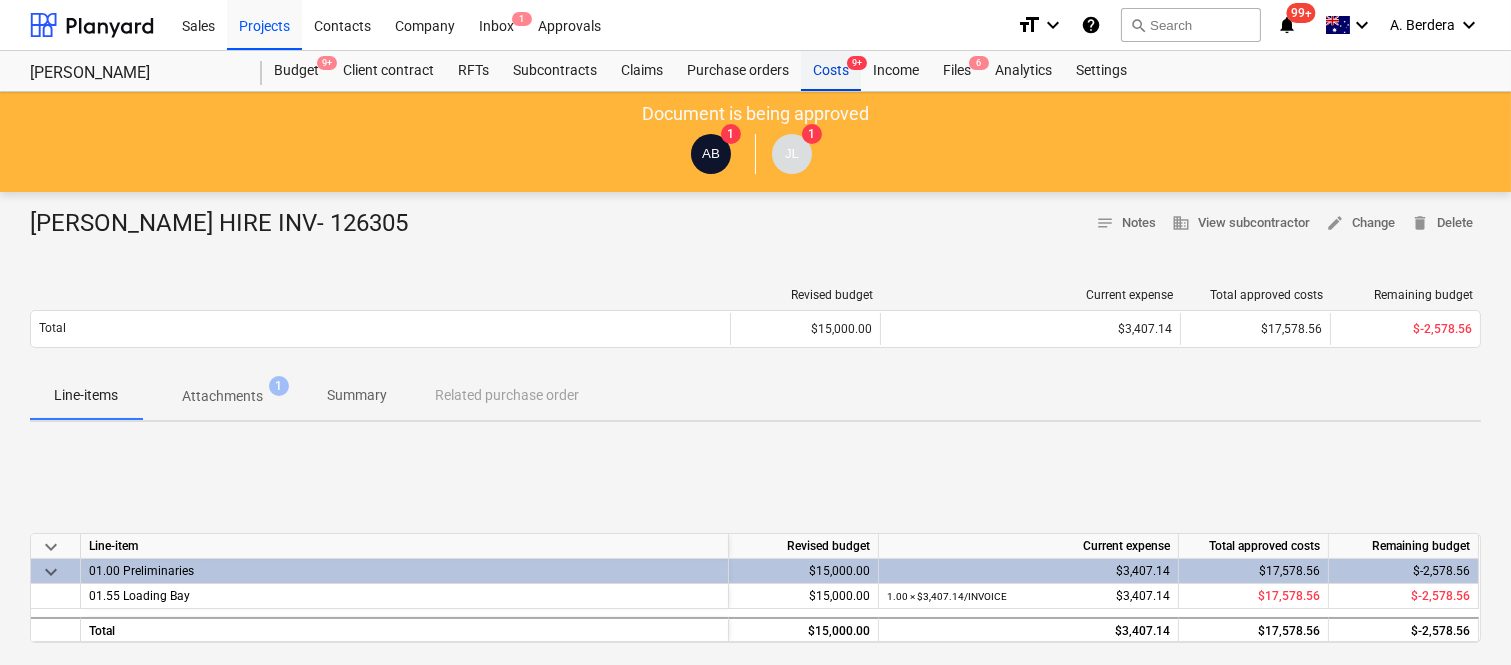 click on "Costs 9+" at bounding box center (831, 71) 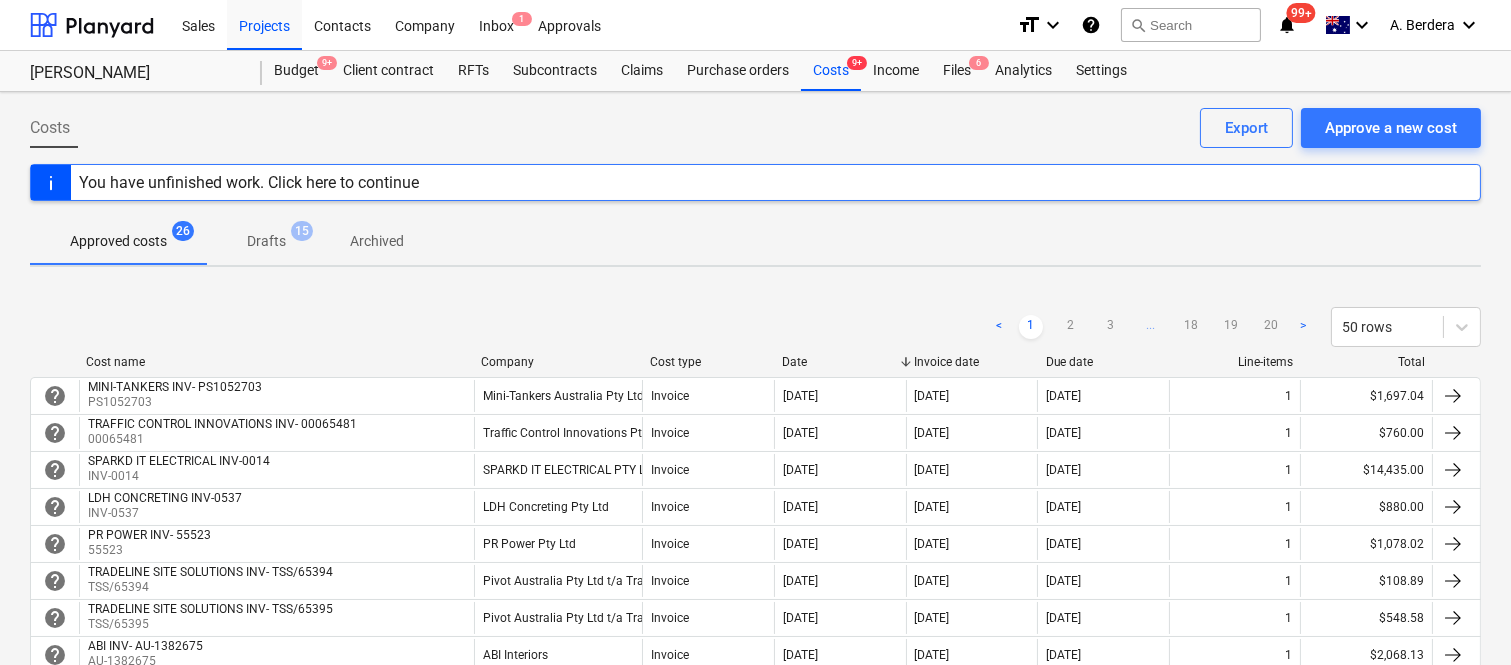 scroll, scrollTop: 582, scrollLeft: 0, axis: vertical 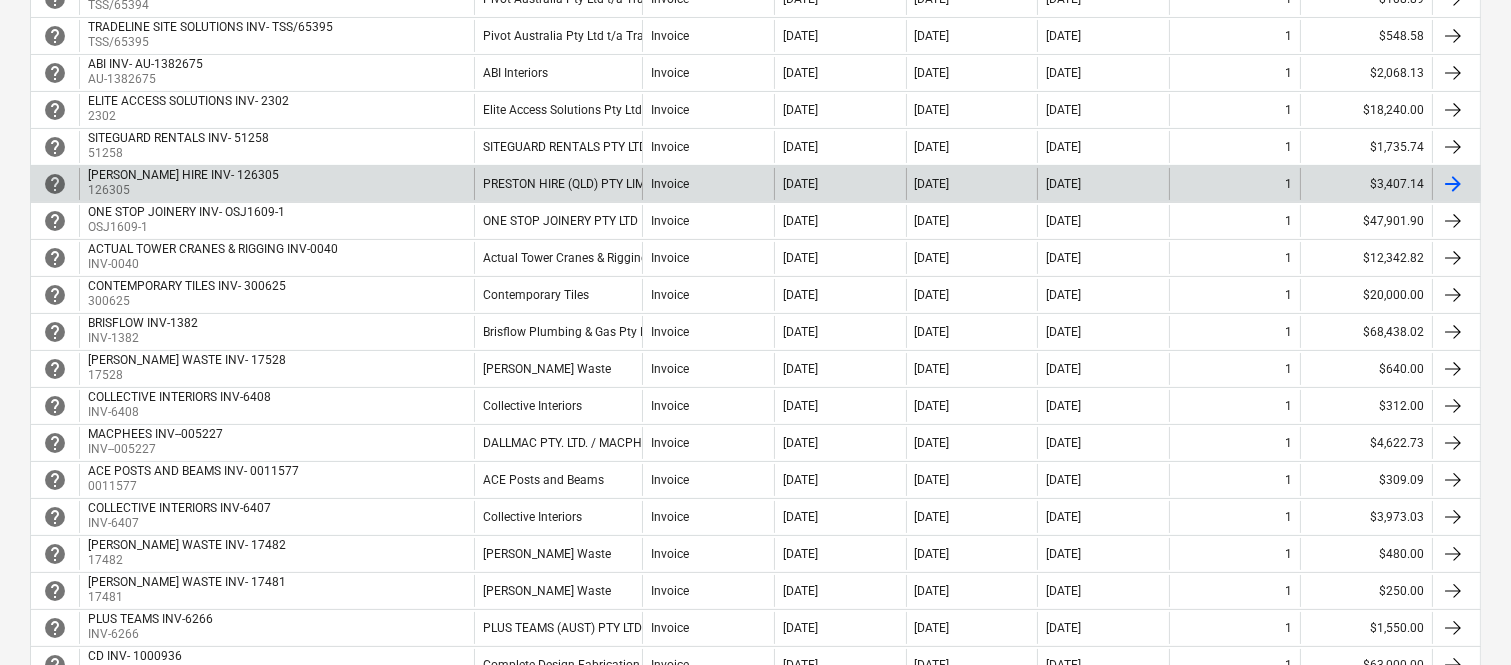 click on "PRESTON HIRE (QLD) PTY LIMITED" at bounding box center (558, 184) 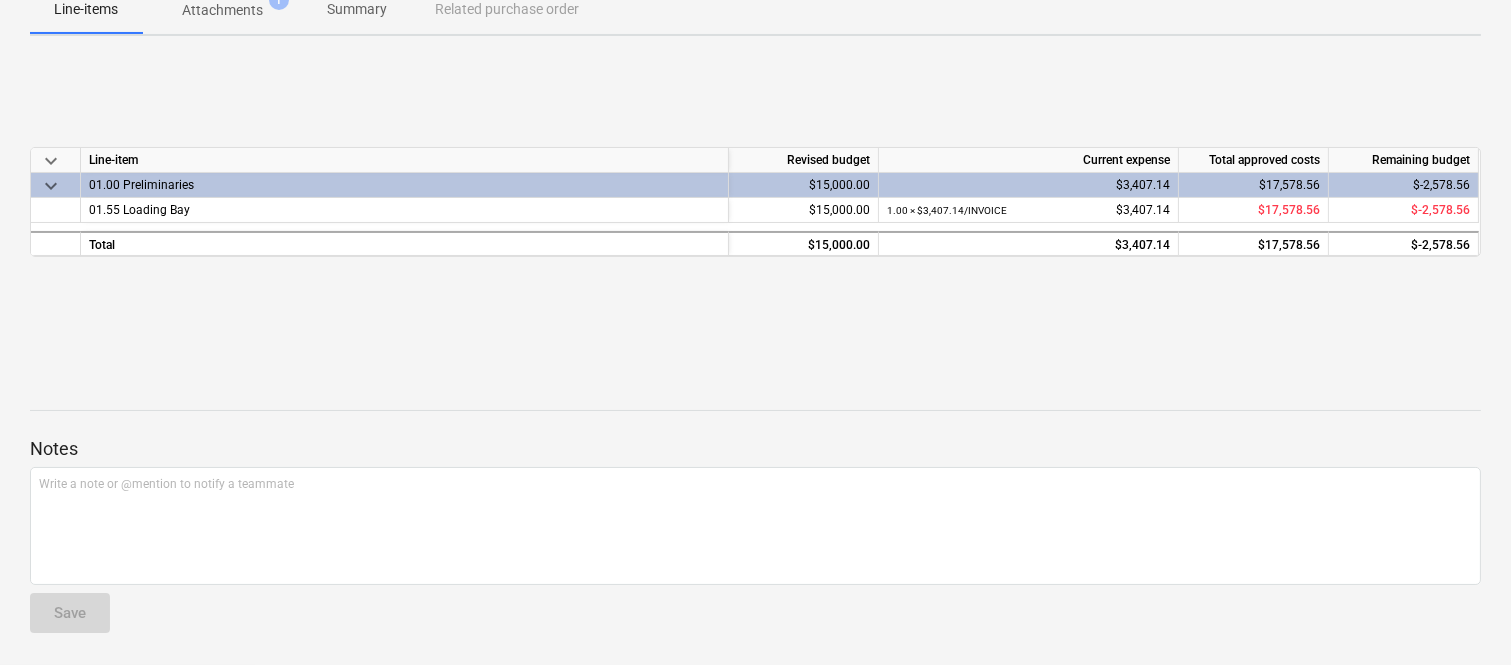 scroll, scrollTop: 0, scrollLeft: 0, axis: both 